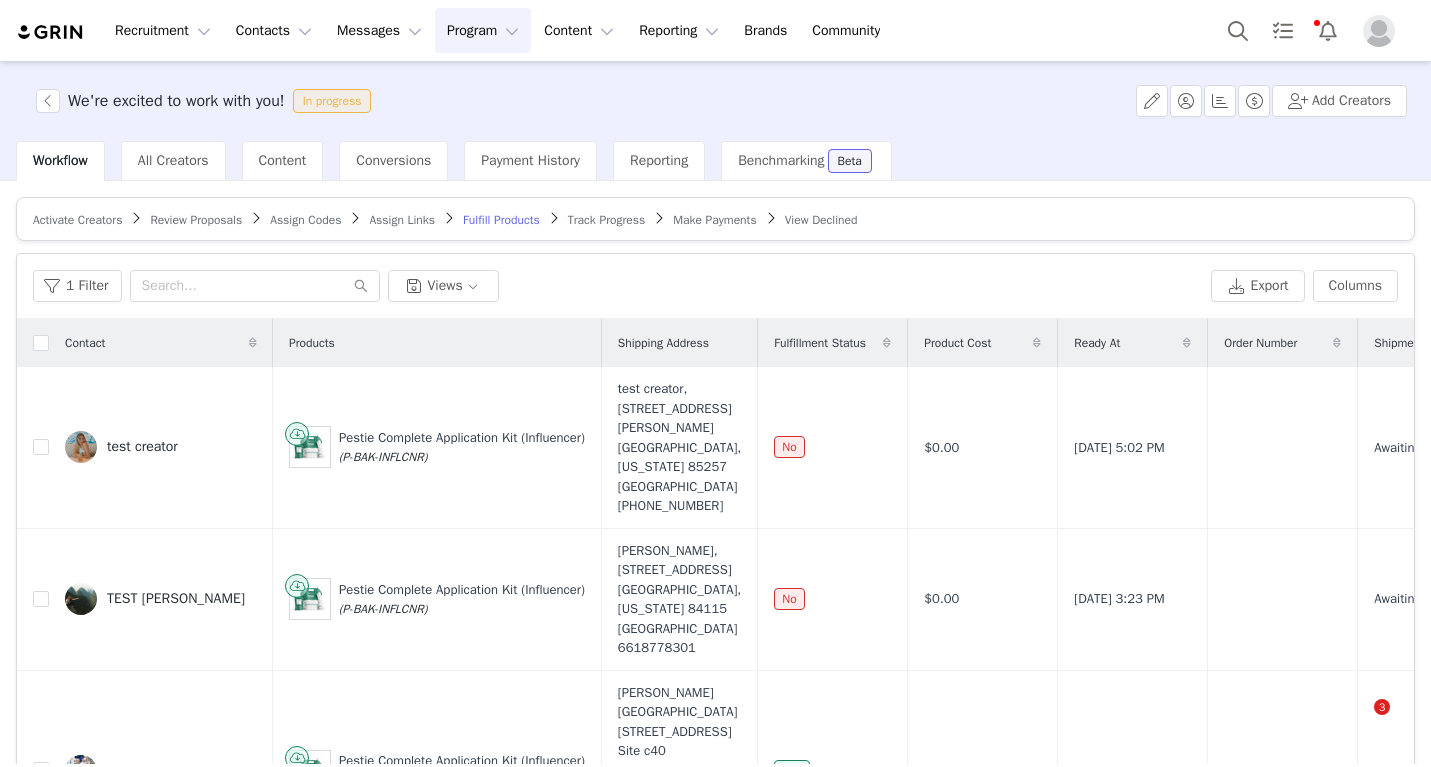 scroll, scrollTop: 0, scrollLeft: 0, axis: both 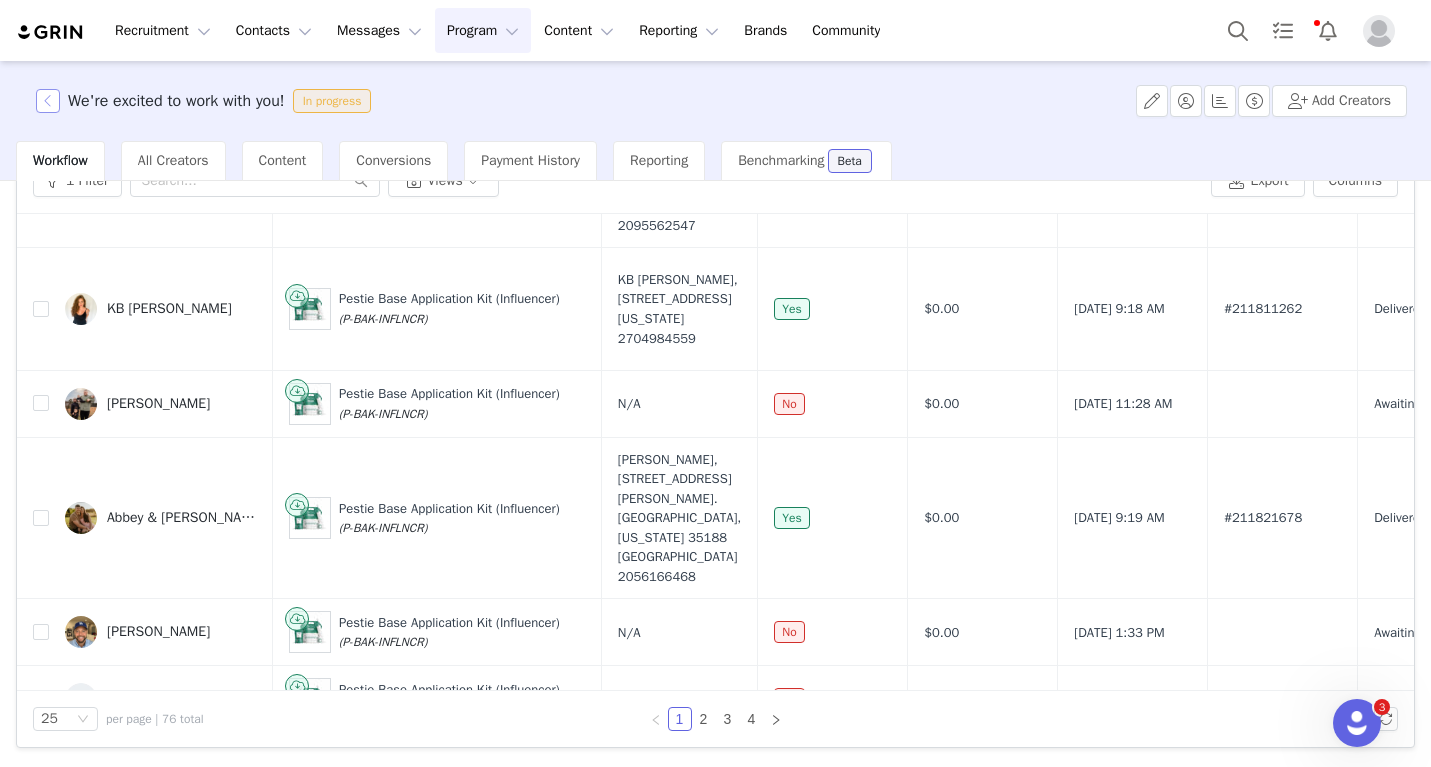 click at bounding box center (48, 101) 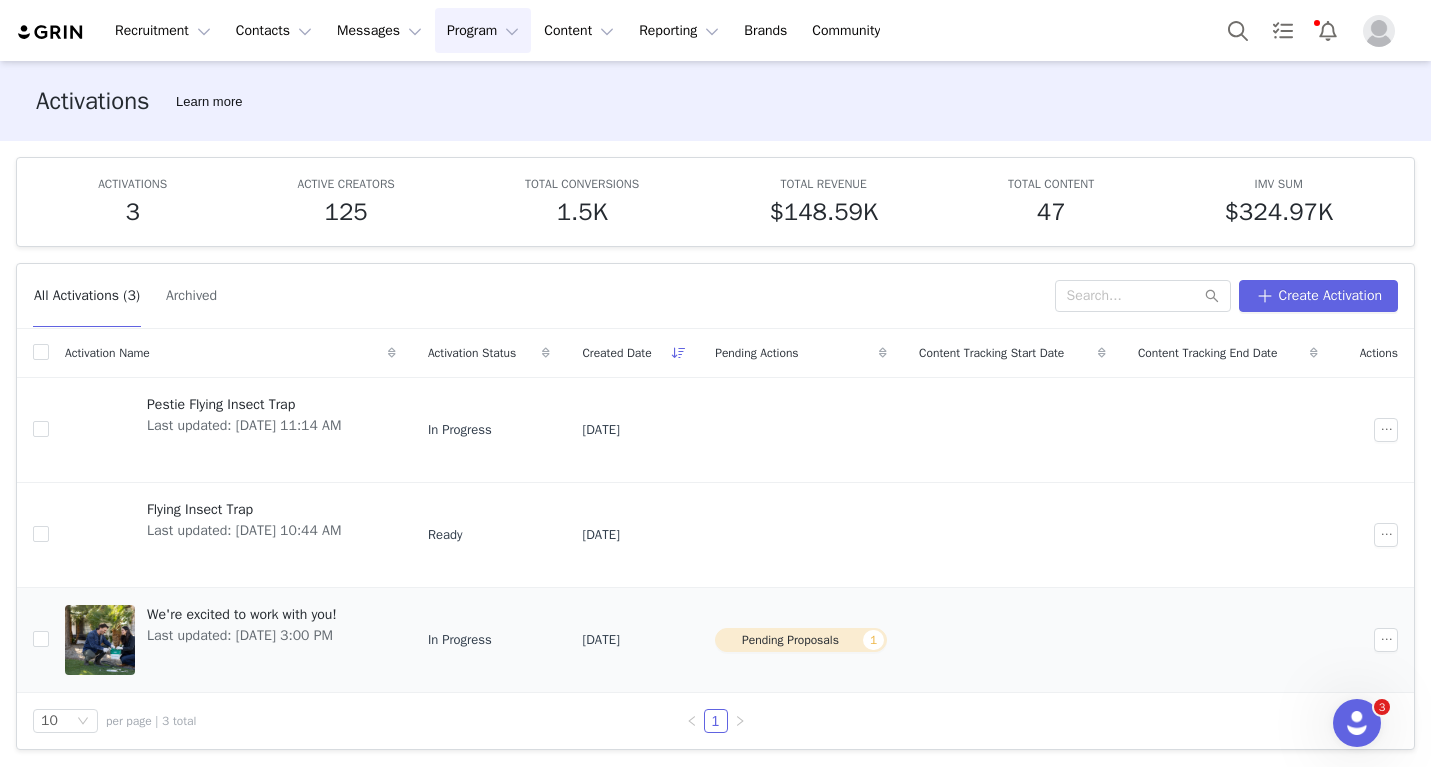 click on "Last updated: [DATE] 3:00 PM" at bounding box center (242, 635) 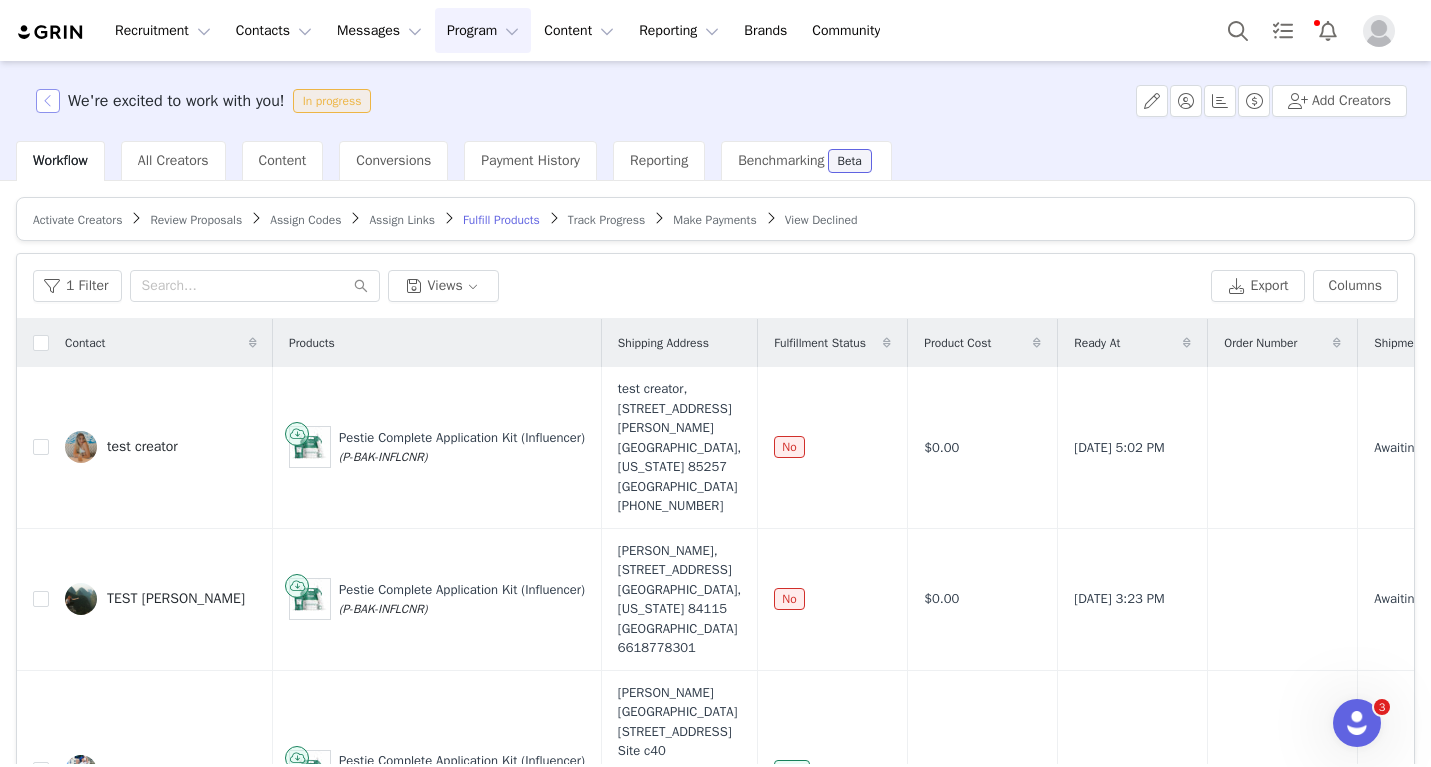 click at bounding box center [48, 101] 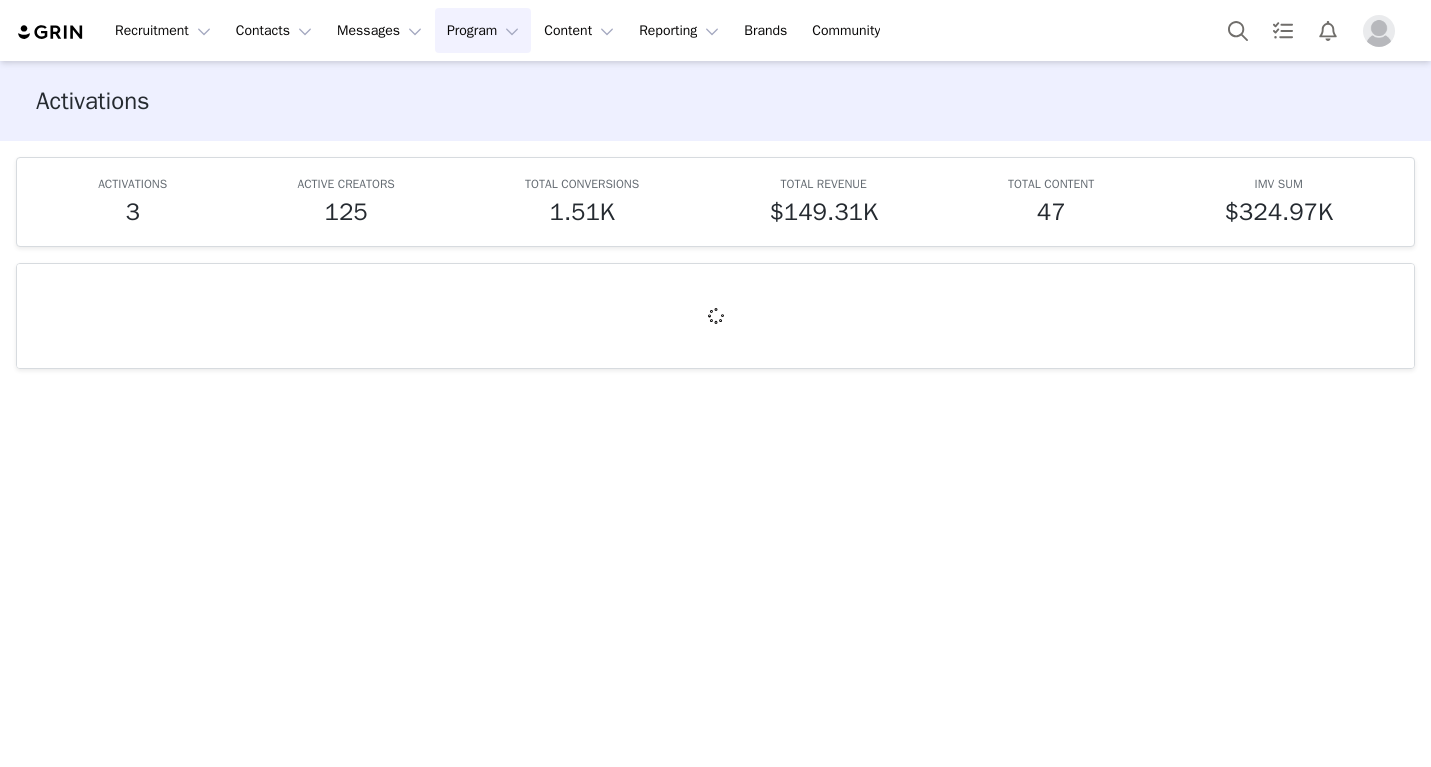 scroll, scrollTop: 0, scrollLeft: 0, axis: both 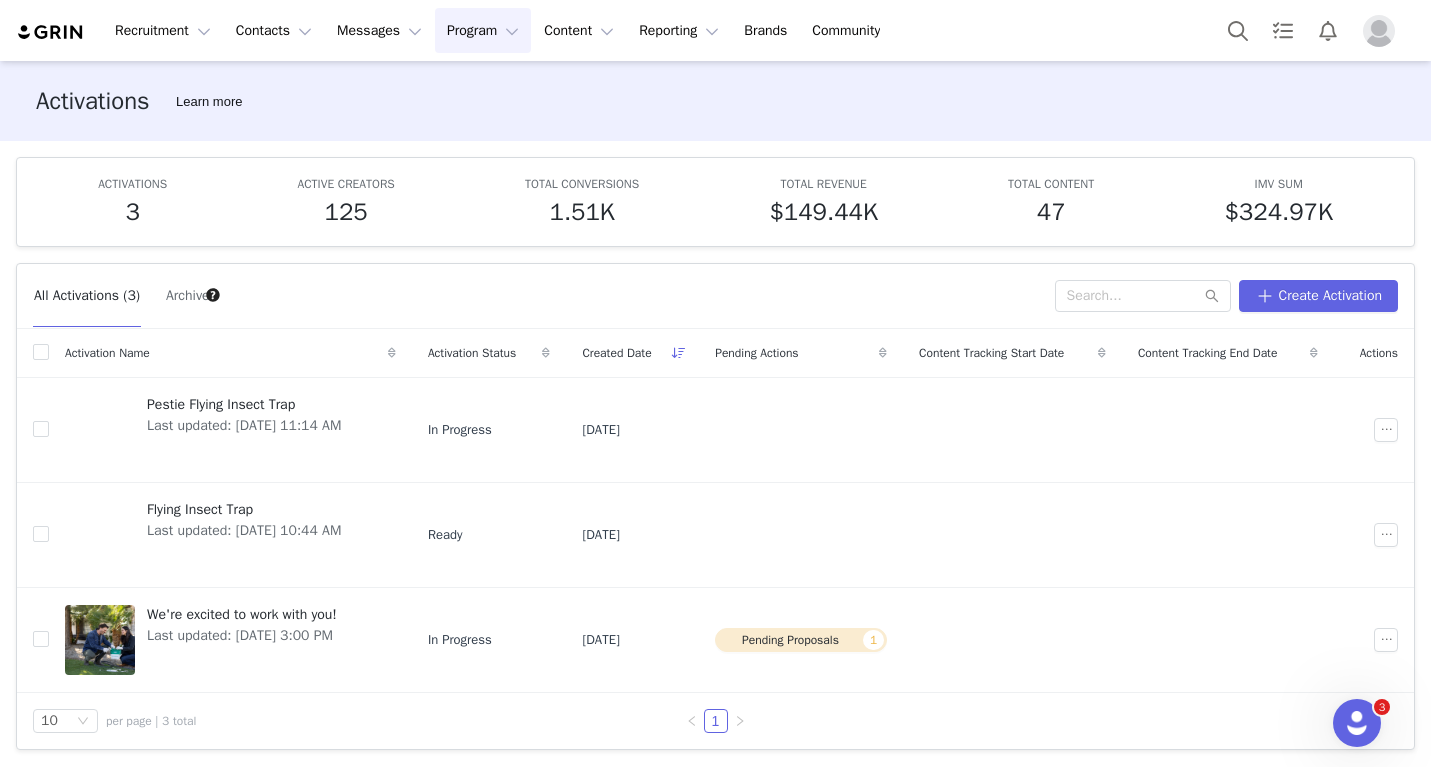 click on "Recruitment Recruitment Creator Search Curated Lists Landing Pages Web Extension AI Creator Search Beta Contacts Contacts Creators Prospects Applicants Messages Messages Dashboard Inbox Templates Sequences Program Program Activations Partnerships Payments Affiliates Content Content Creator Content Media Library Social Listening Reporting Reporting Dashboard Report Builder Brands Brands Community Community" at bounding box center (715, 30) 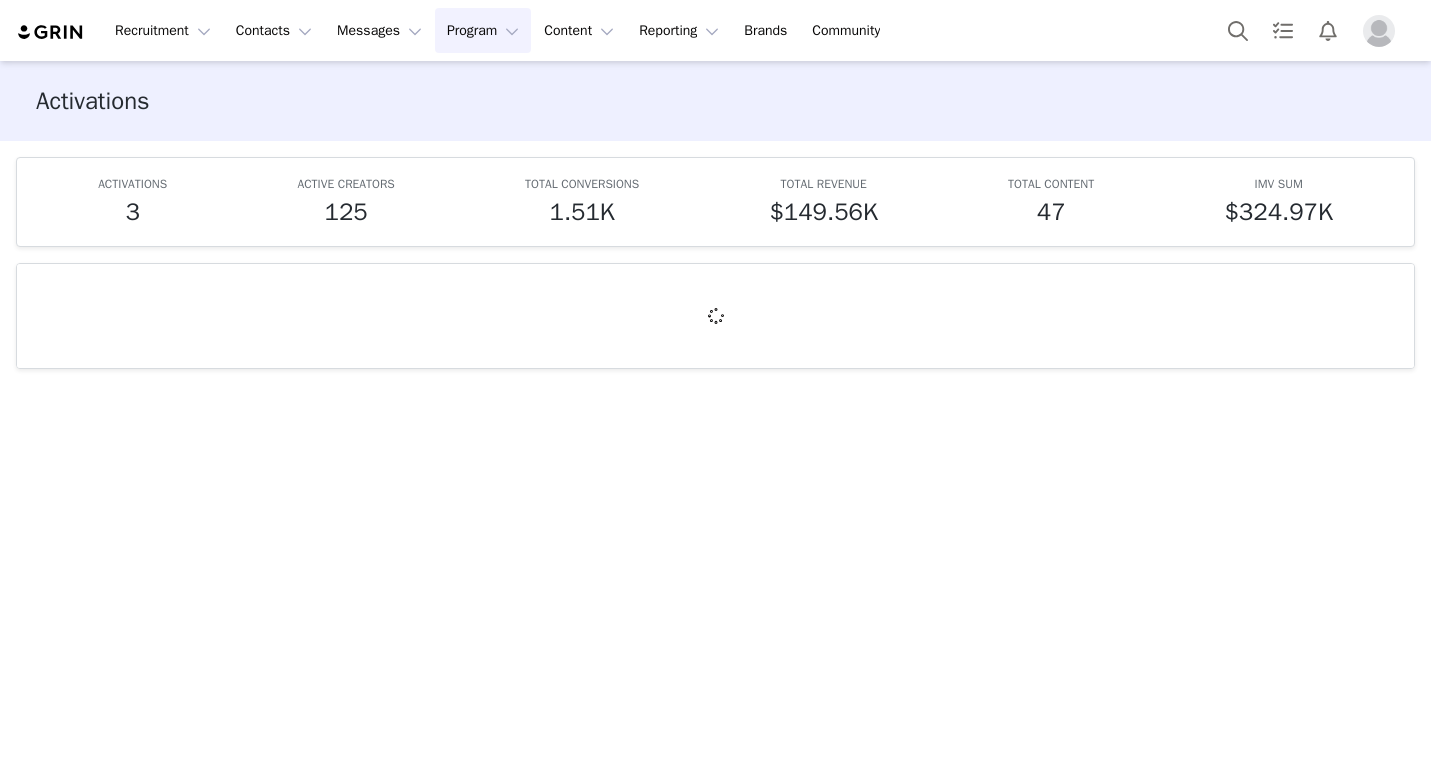 scroll, scrollTop: 0, scrollLeft: 0, axis: both 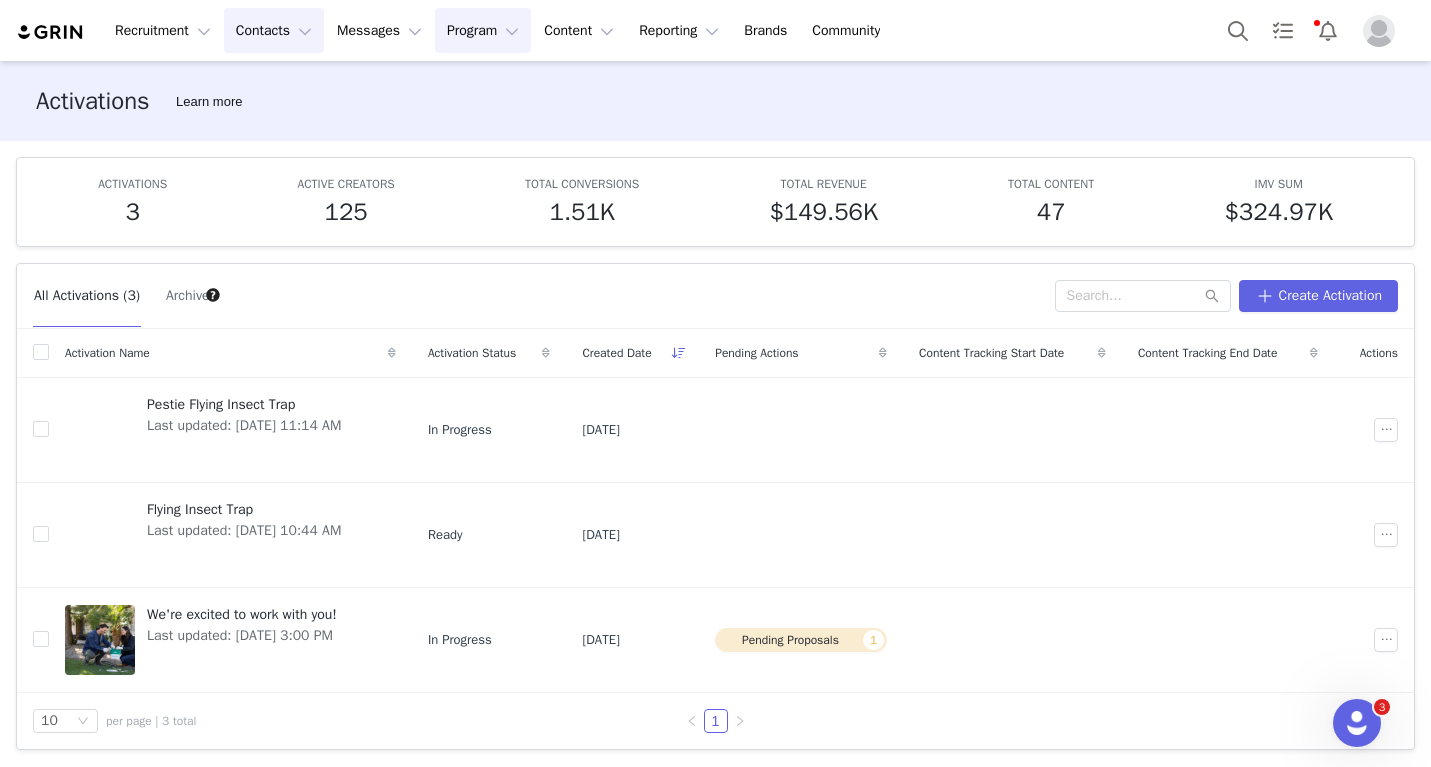 click on "Contacts Contacts" at bounding box center (274, 30) 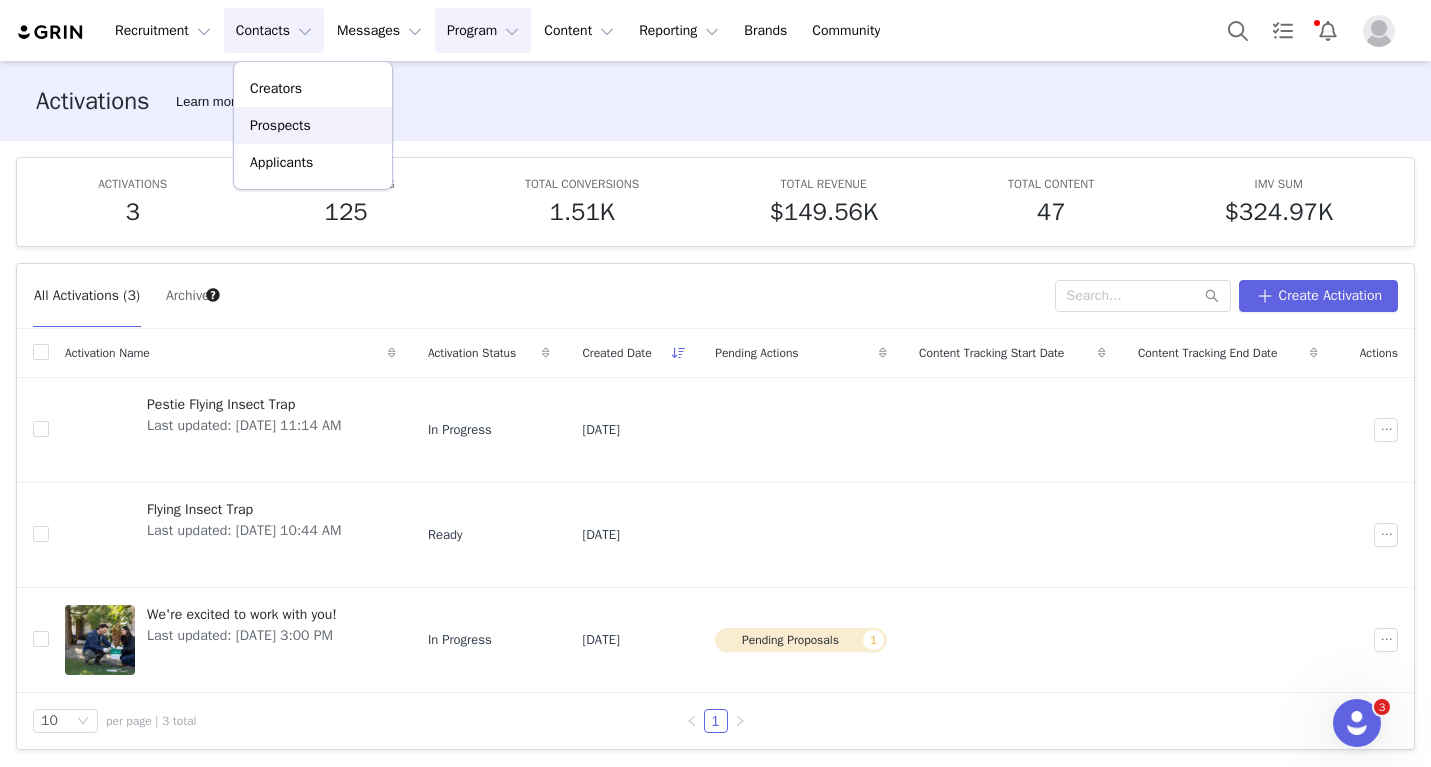 click on "Prospects" at bounding box center [280, 125] 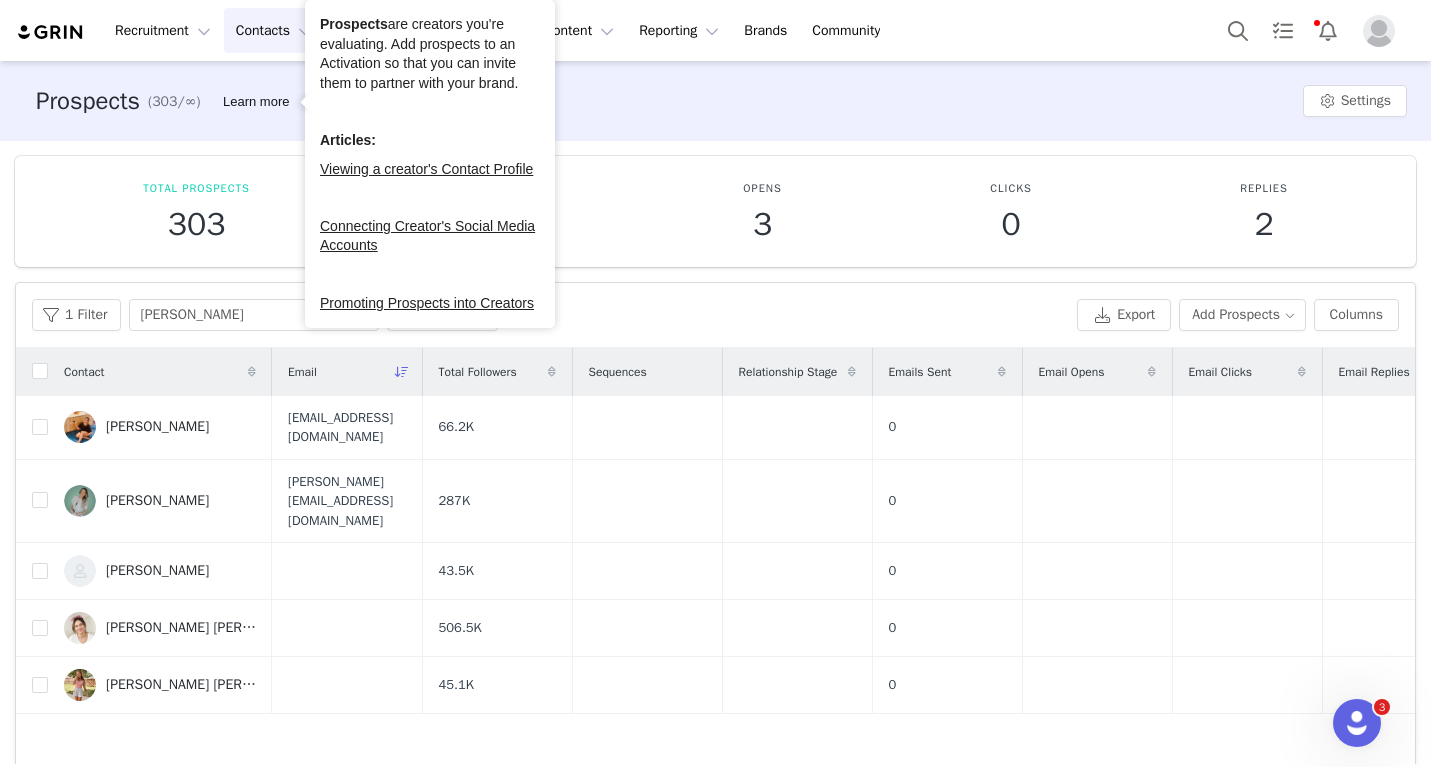 click on "Contacts Contacts" at bounding box center (274, 30) 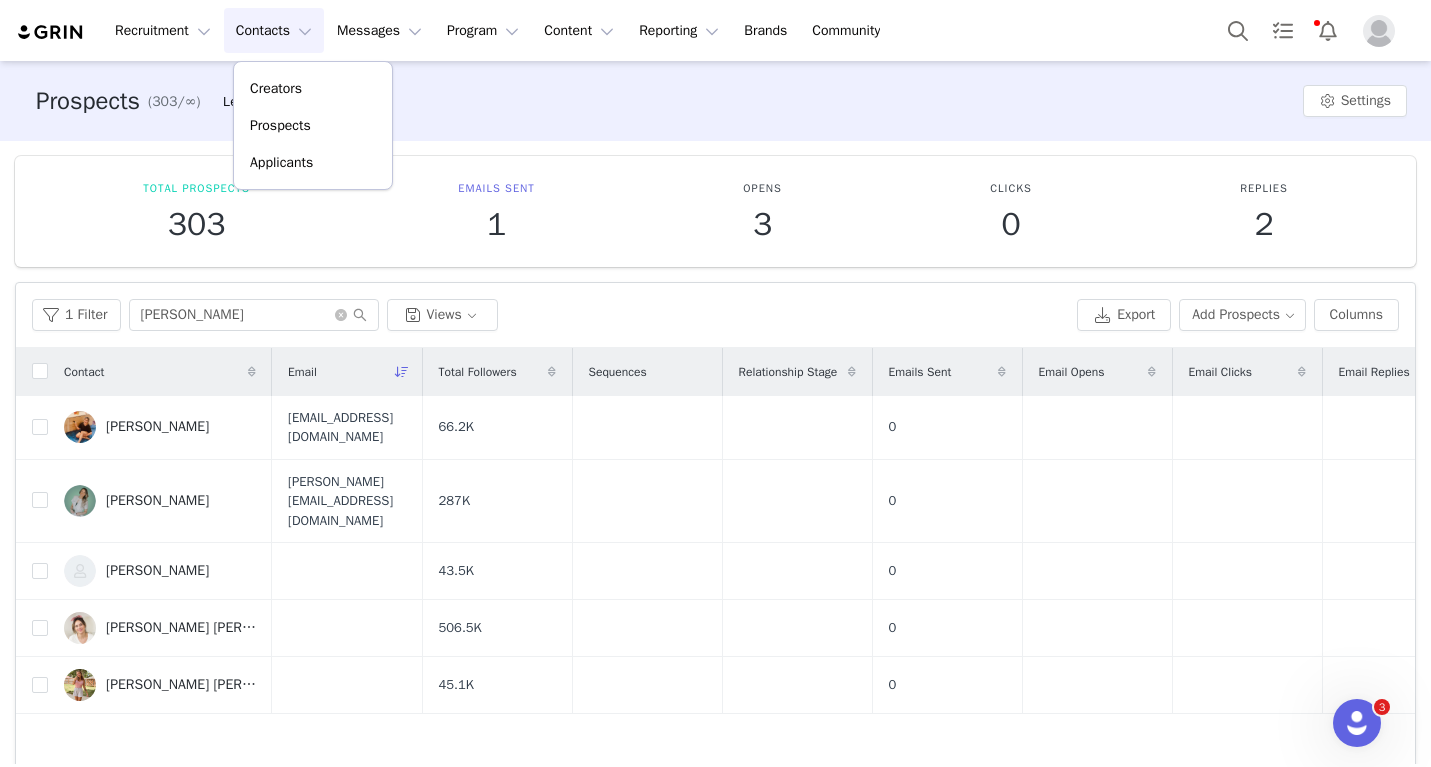 click on "Creators Prospects Applicants" at bounding box center (313, 125) 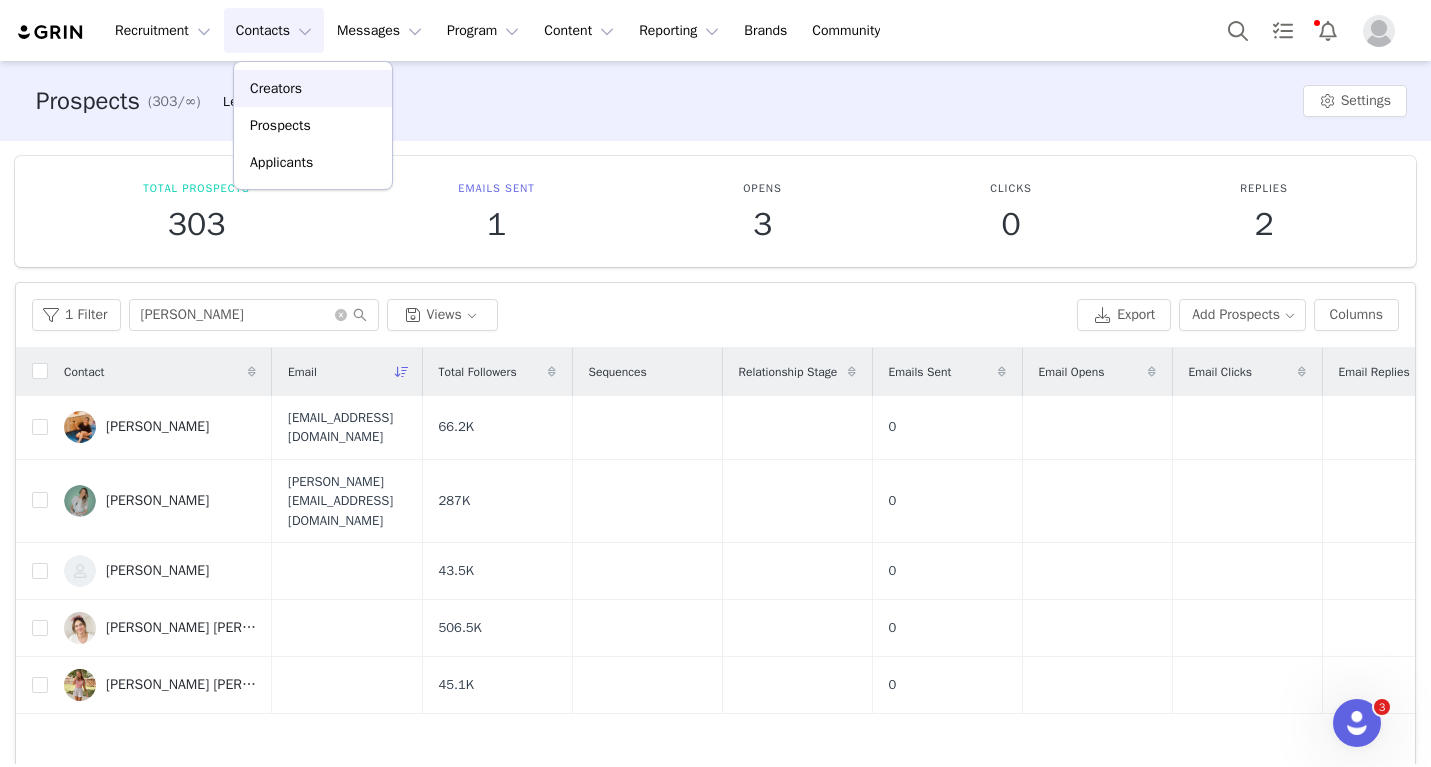click on "Creators" at bounding box center [276, 88] 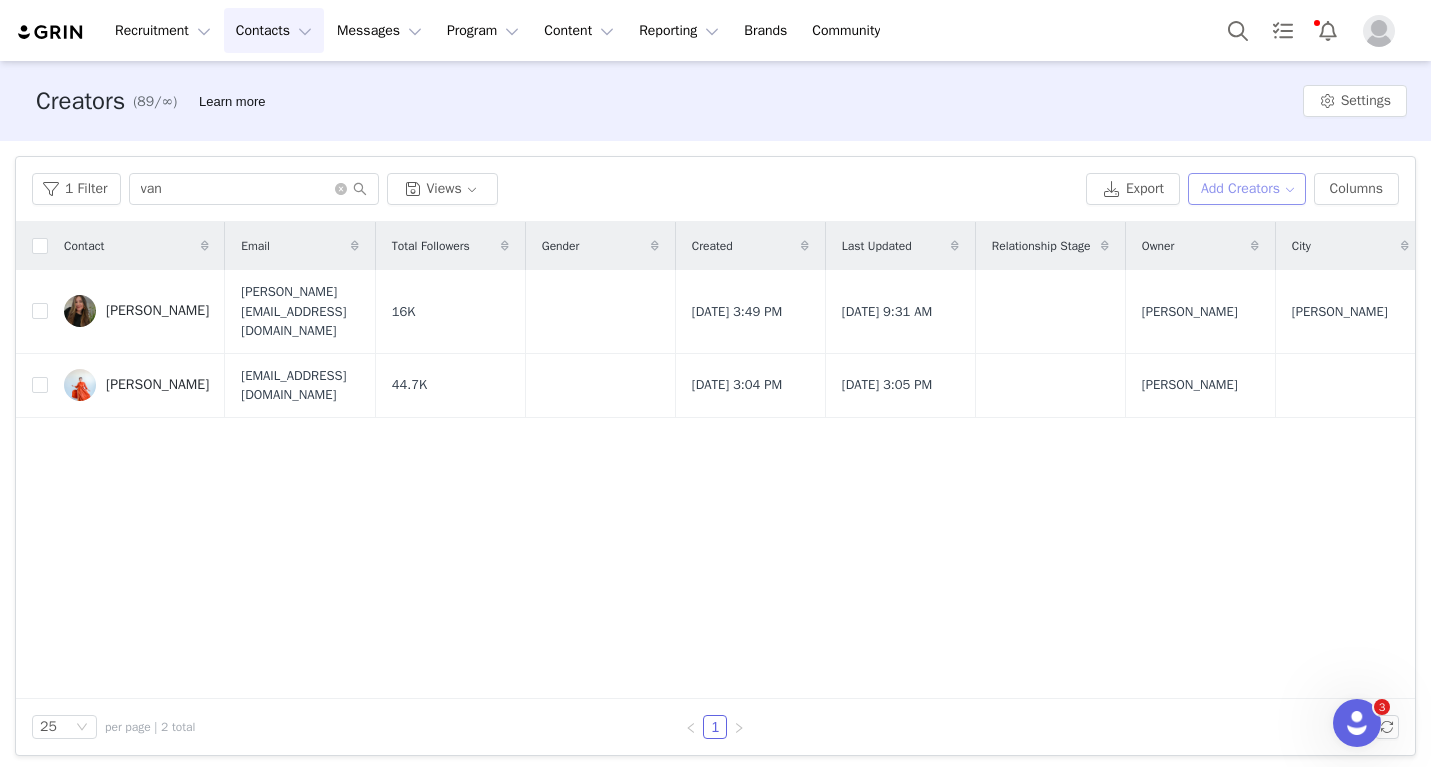 click on "Add Creators" at bounding box center (1247, 189) 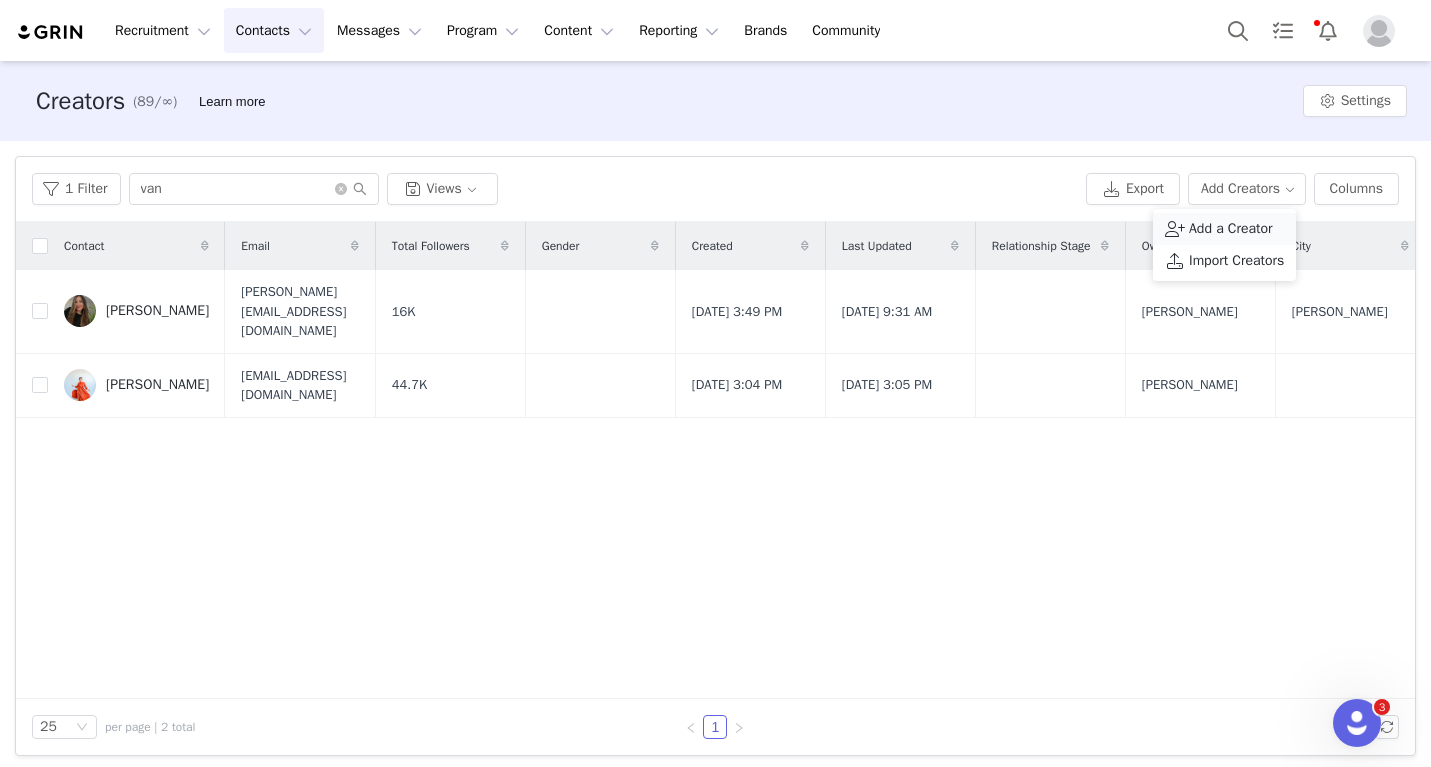 click on "Add a Creator" at bounding box center (1231, 229) 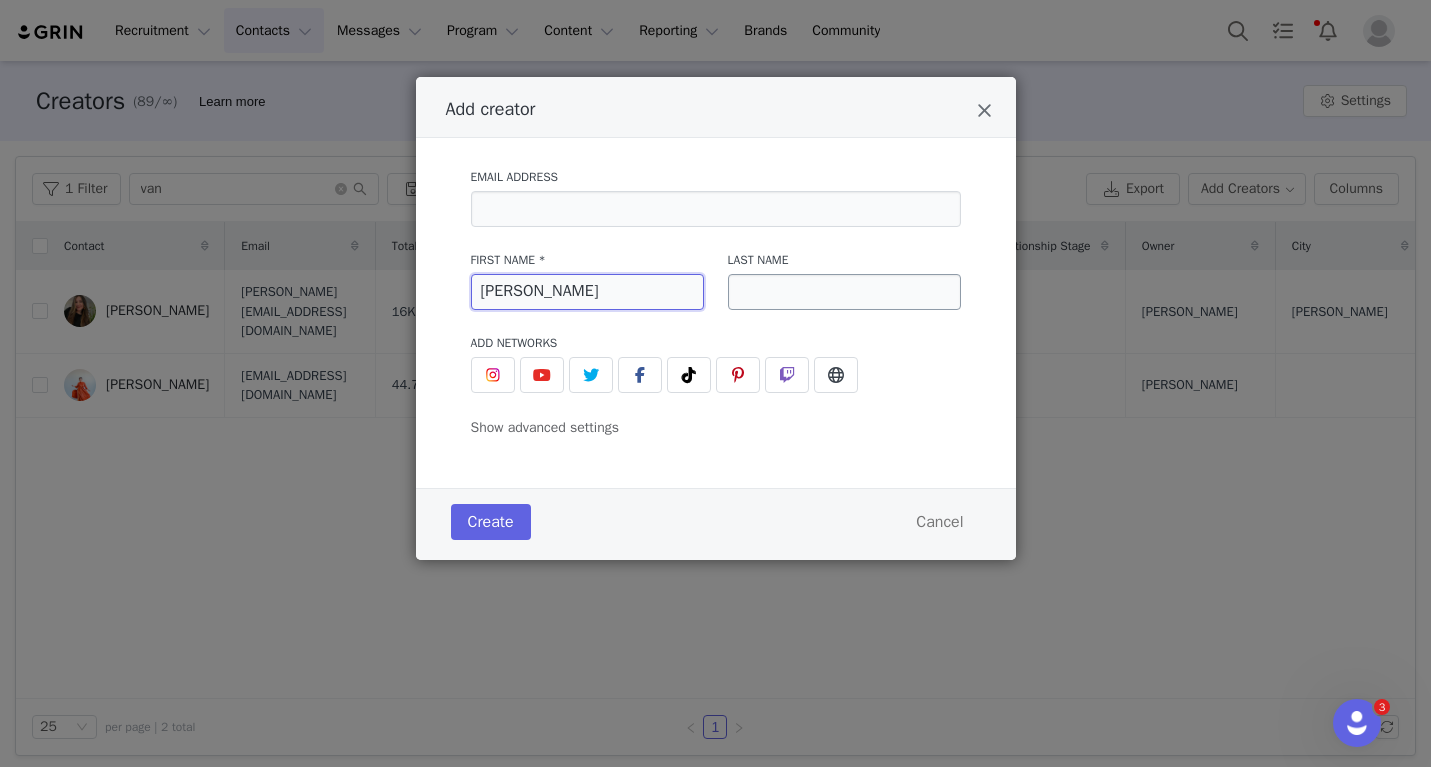 type on "[PERSON_NAME]" 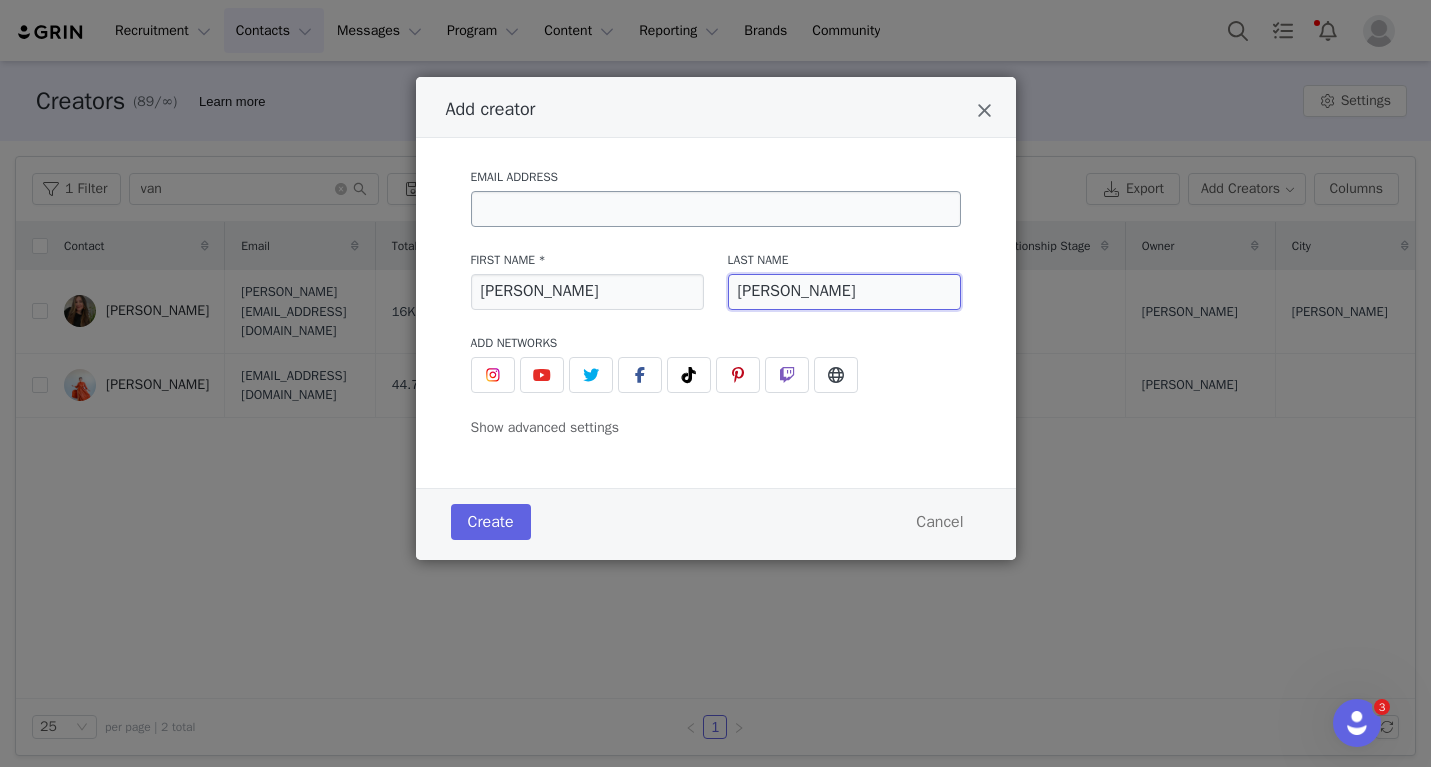 type on "[PERSON_NAME]" 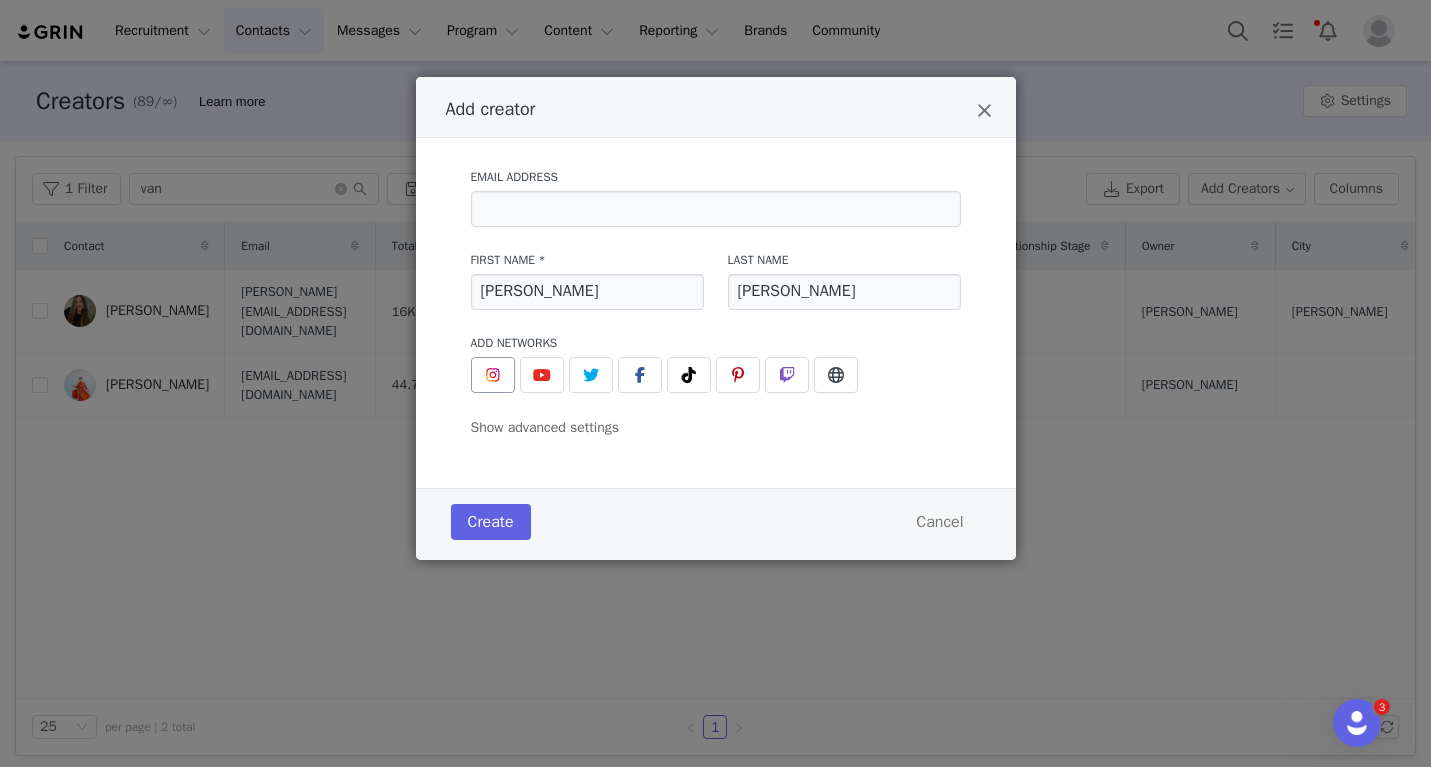 click at bounding box center [493, 375] 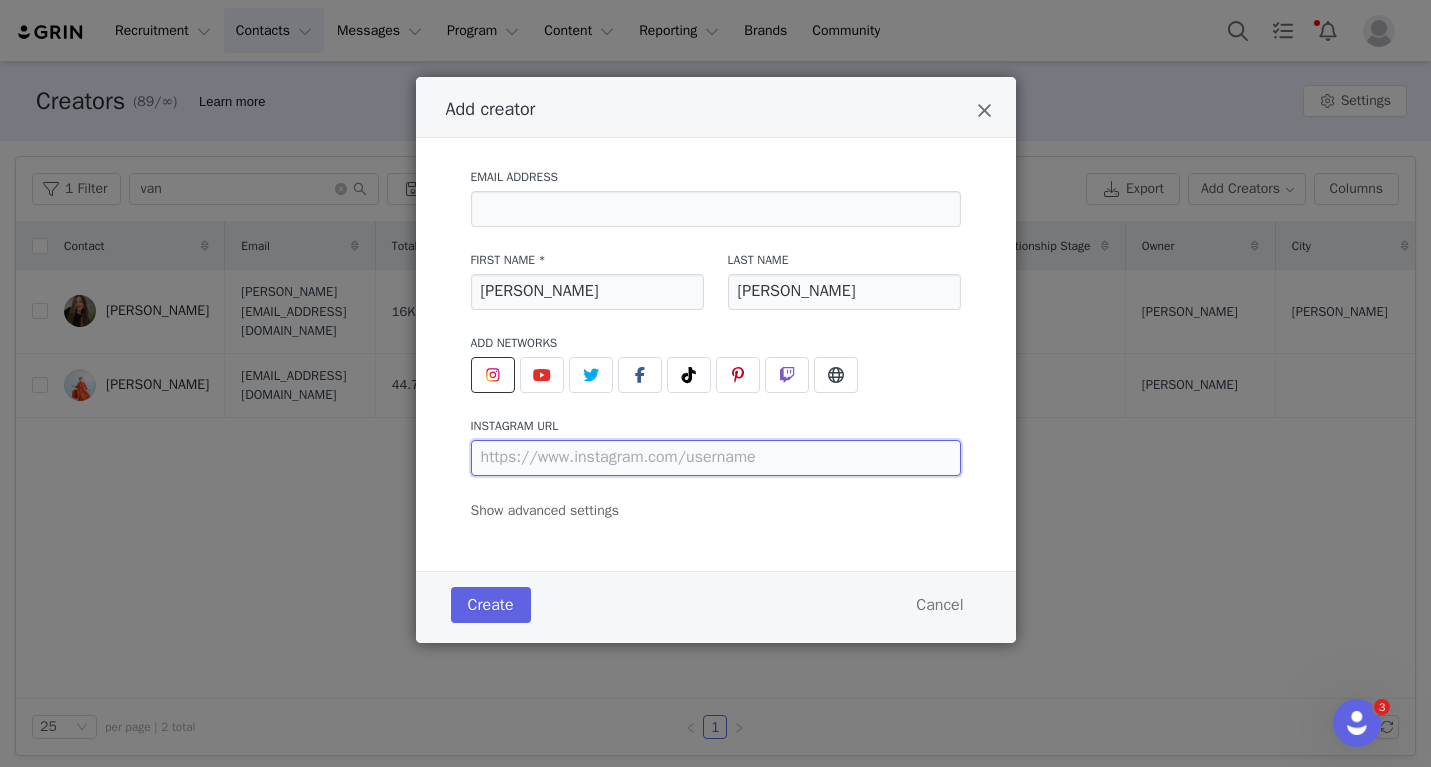 paste on "https://www.instagram.com/everydayalonzo/" 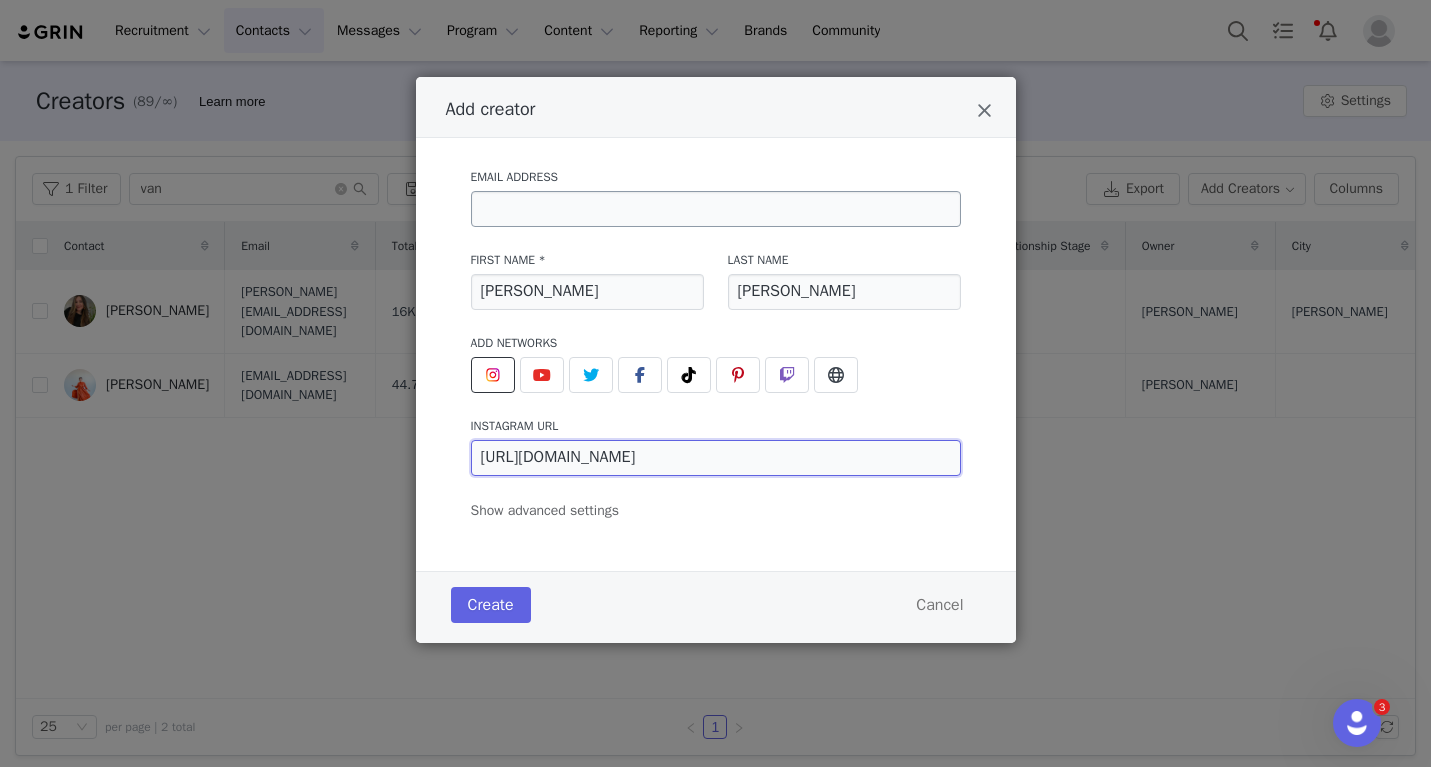 type on "https://www.instagram.com/everydayalonzo/" 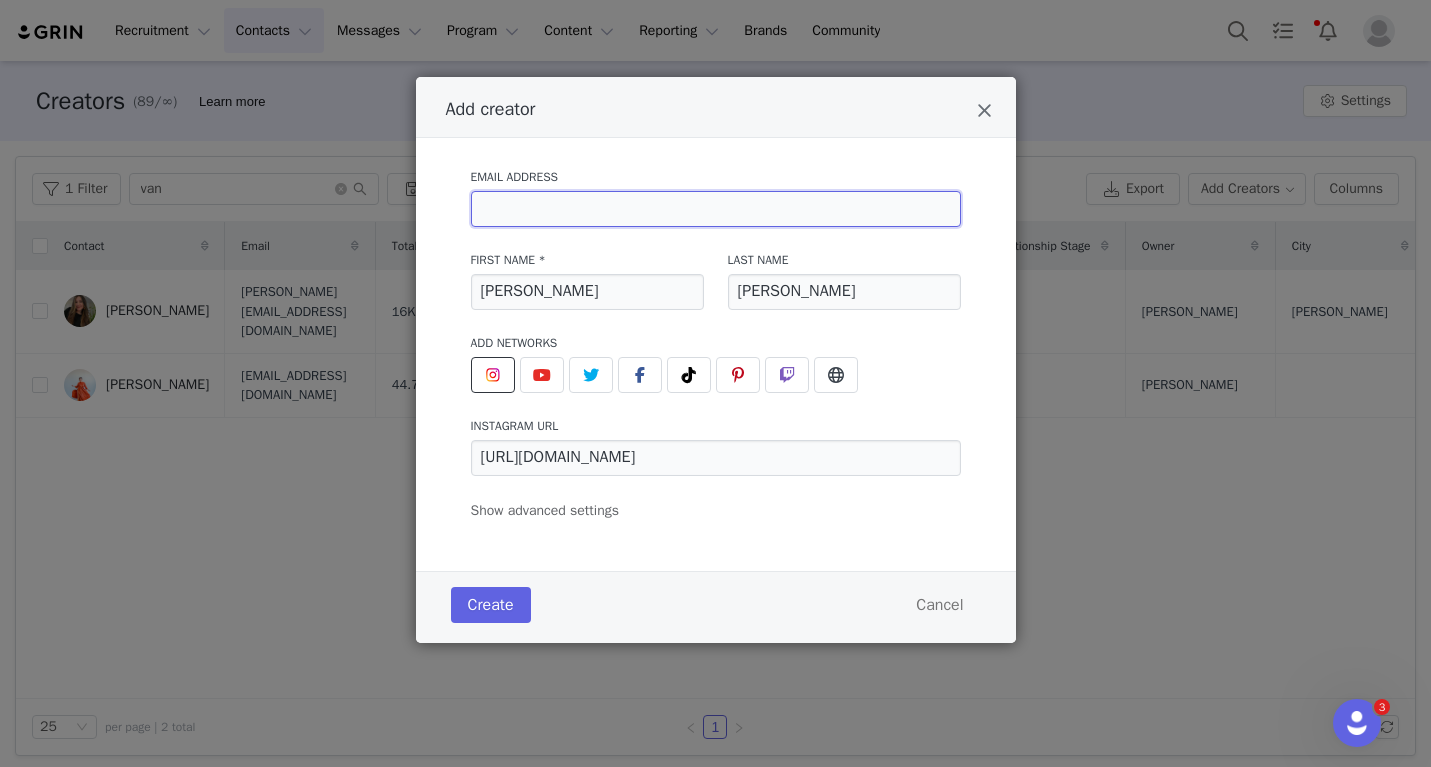 click at bounding box center [716, 209] 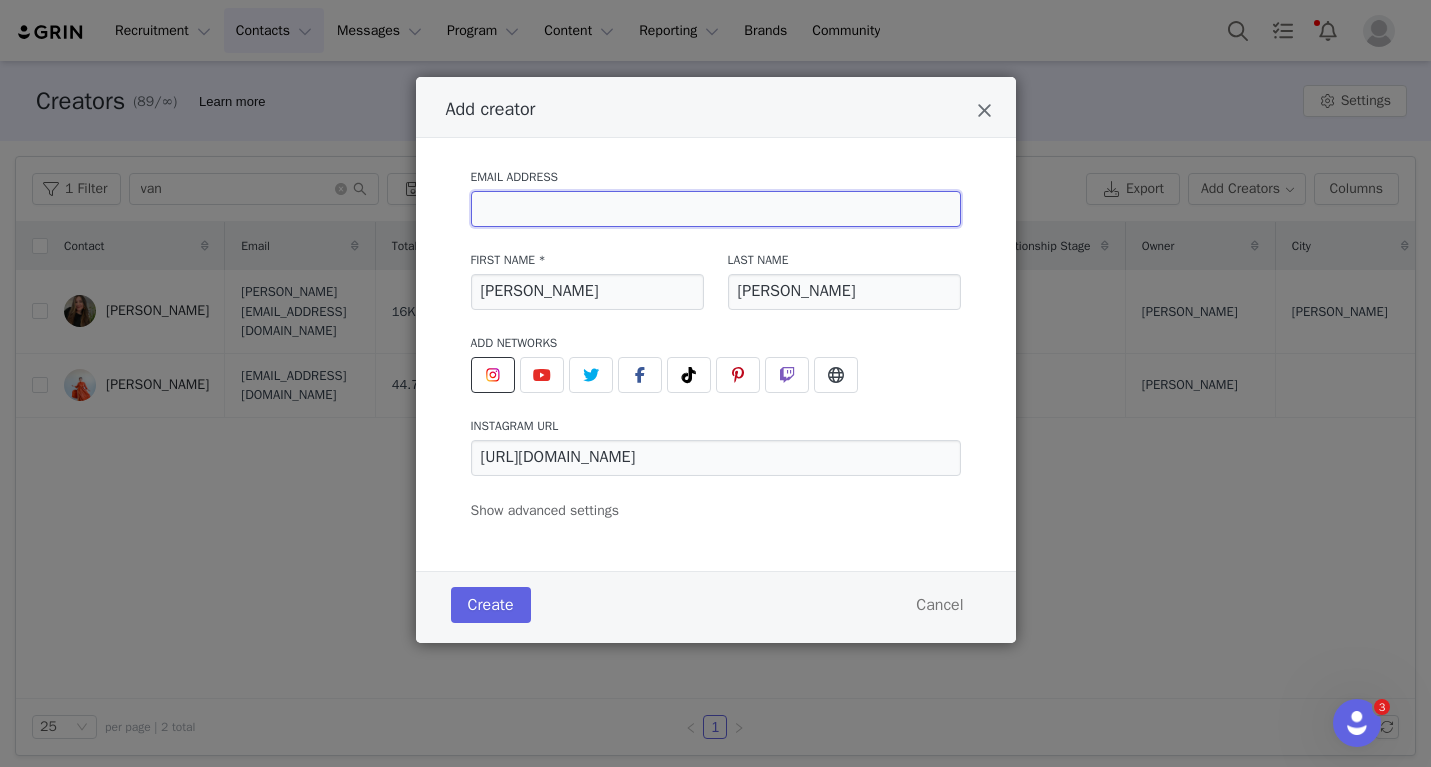 paste on "christina@everydayalonzo.com" 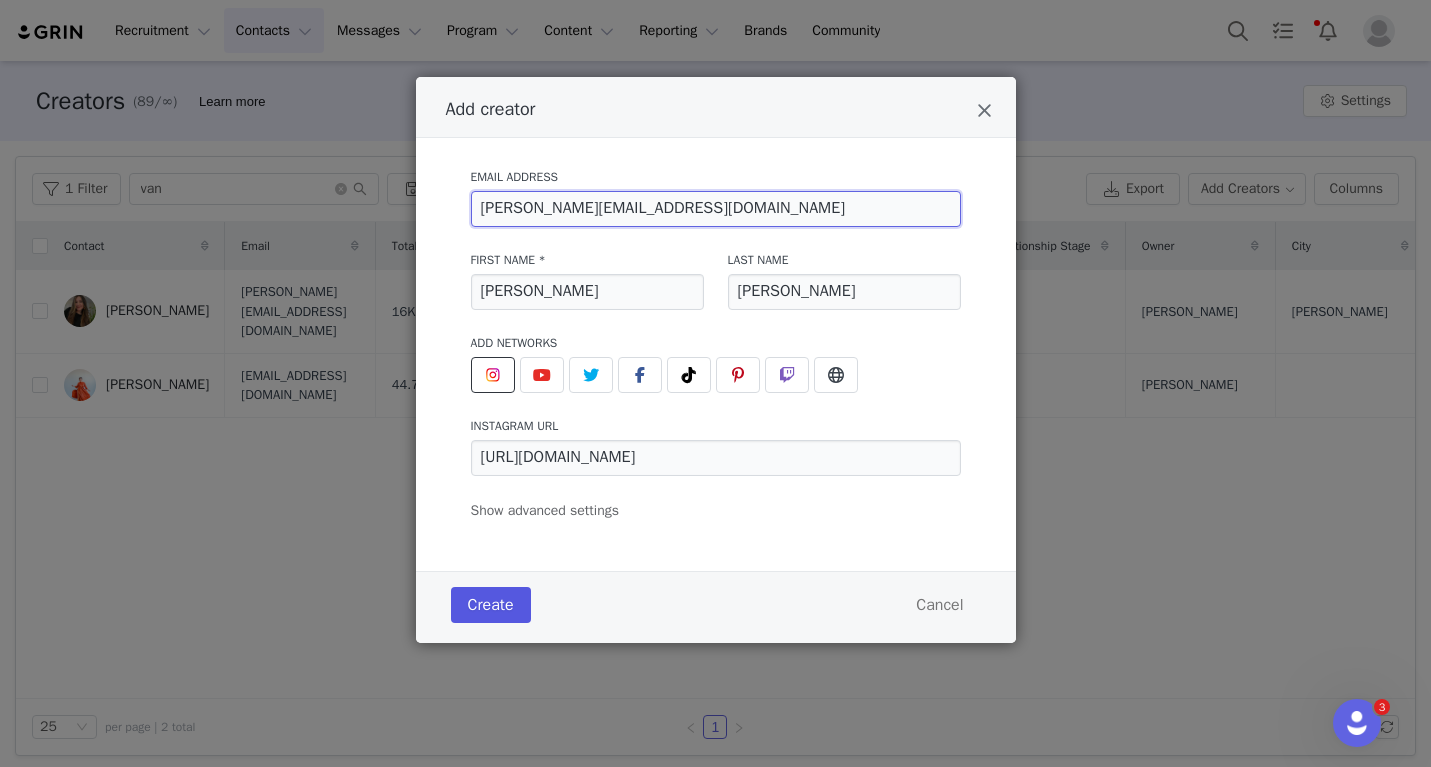 type on "christina@everydayalonzo.com" 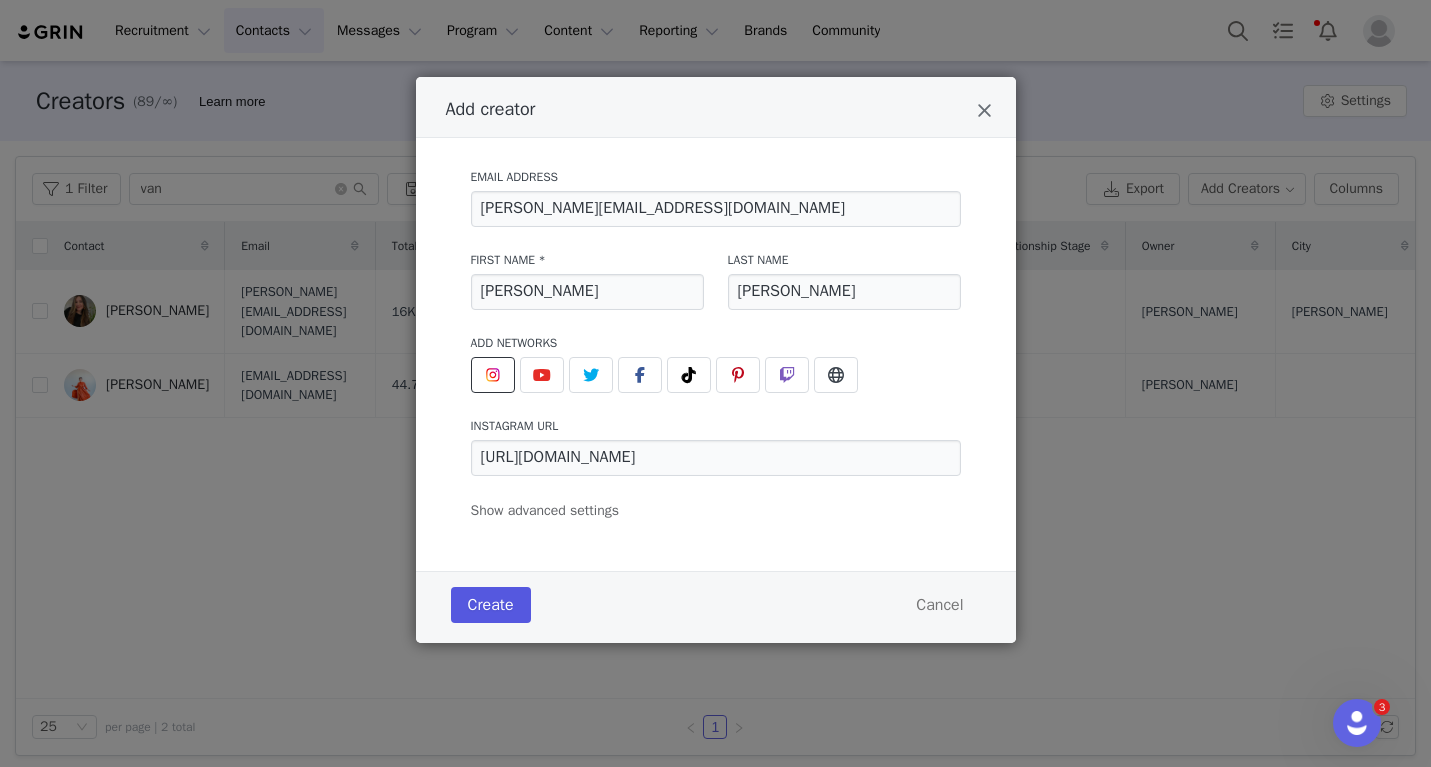 click on "Create" at bounding box center [491, 605] 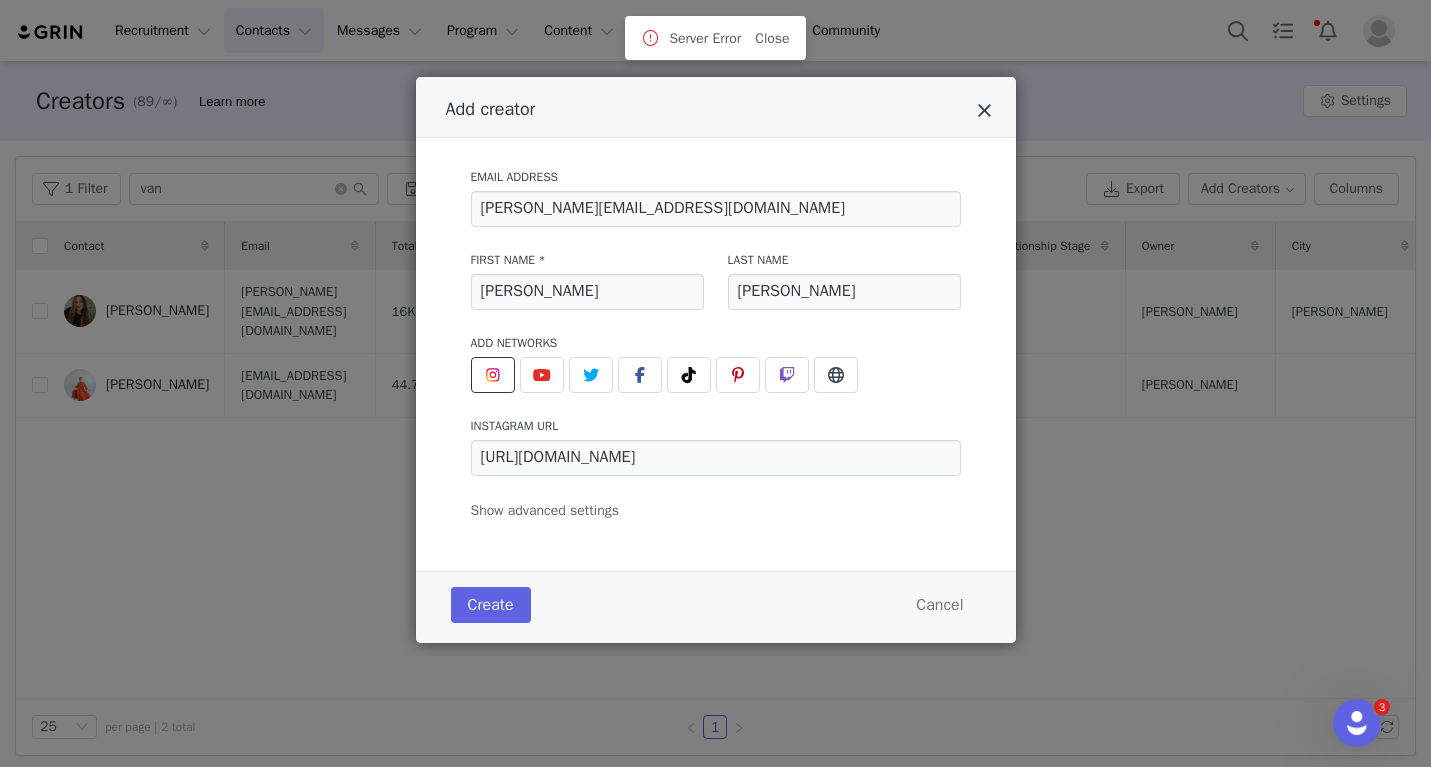 click at bounding box center [984, 111] 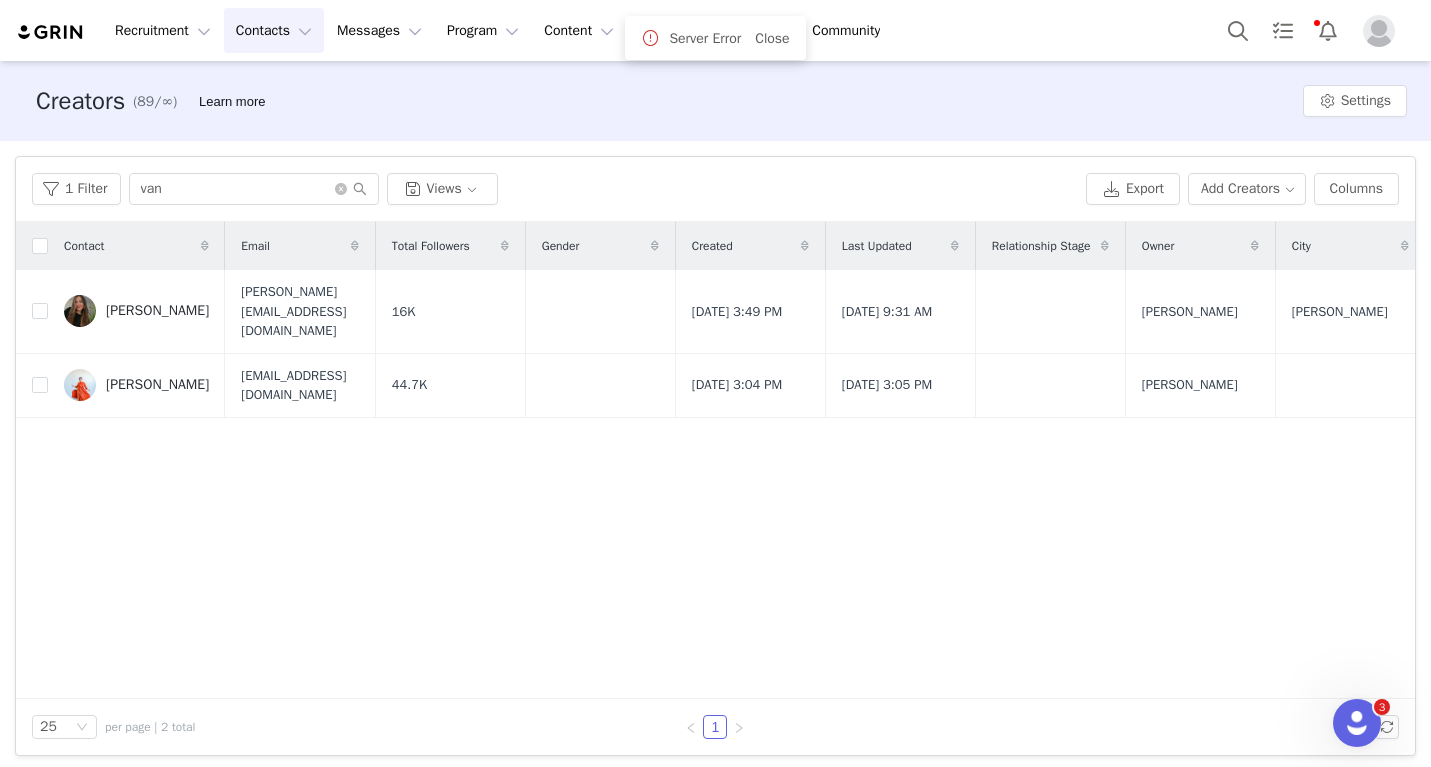 click on "Contacts Contacts" at bounding box center [274, 30] 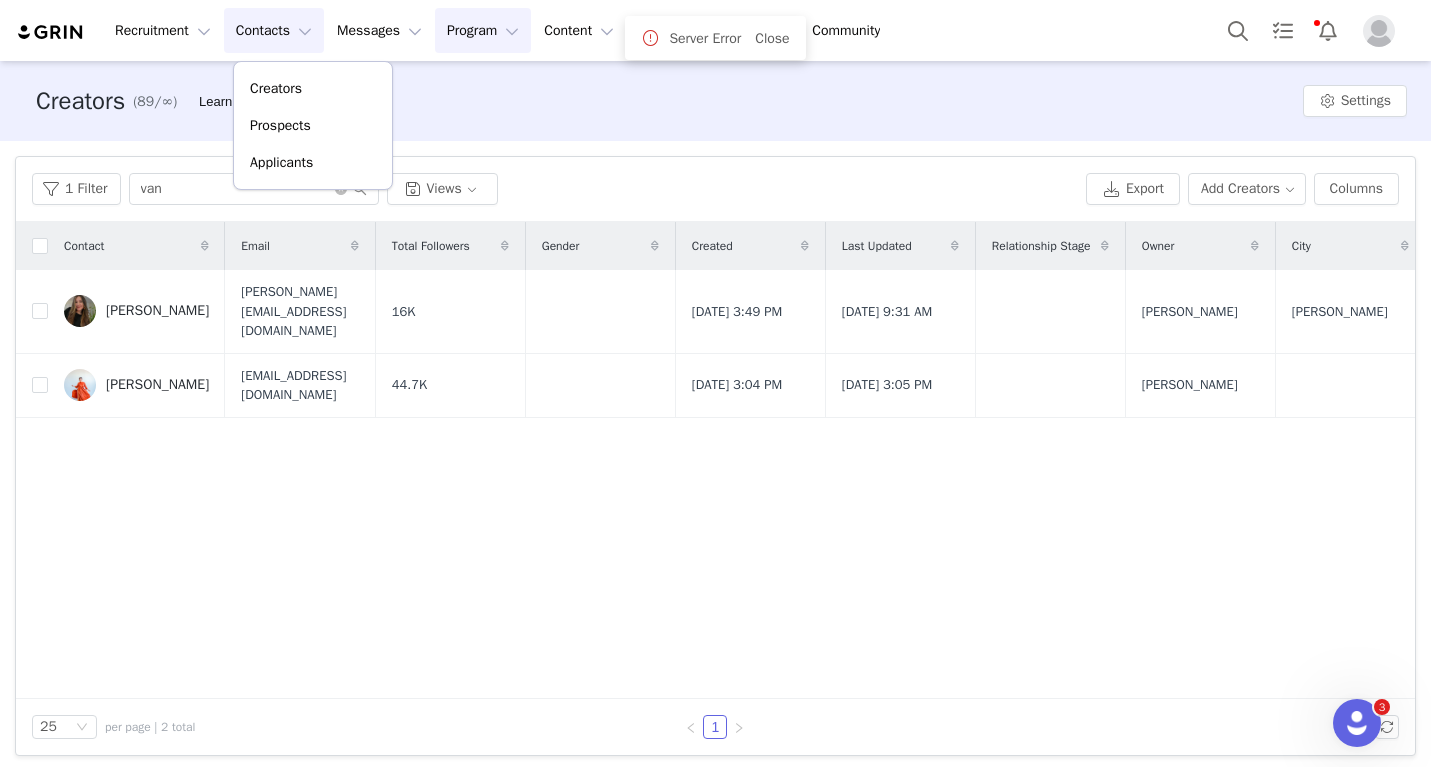 click on "Program Program" at bounding box center [483, 30] 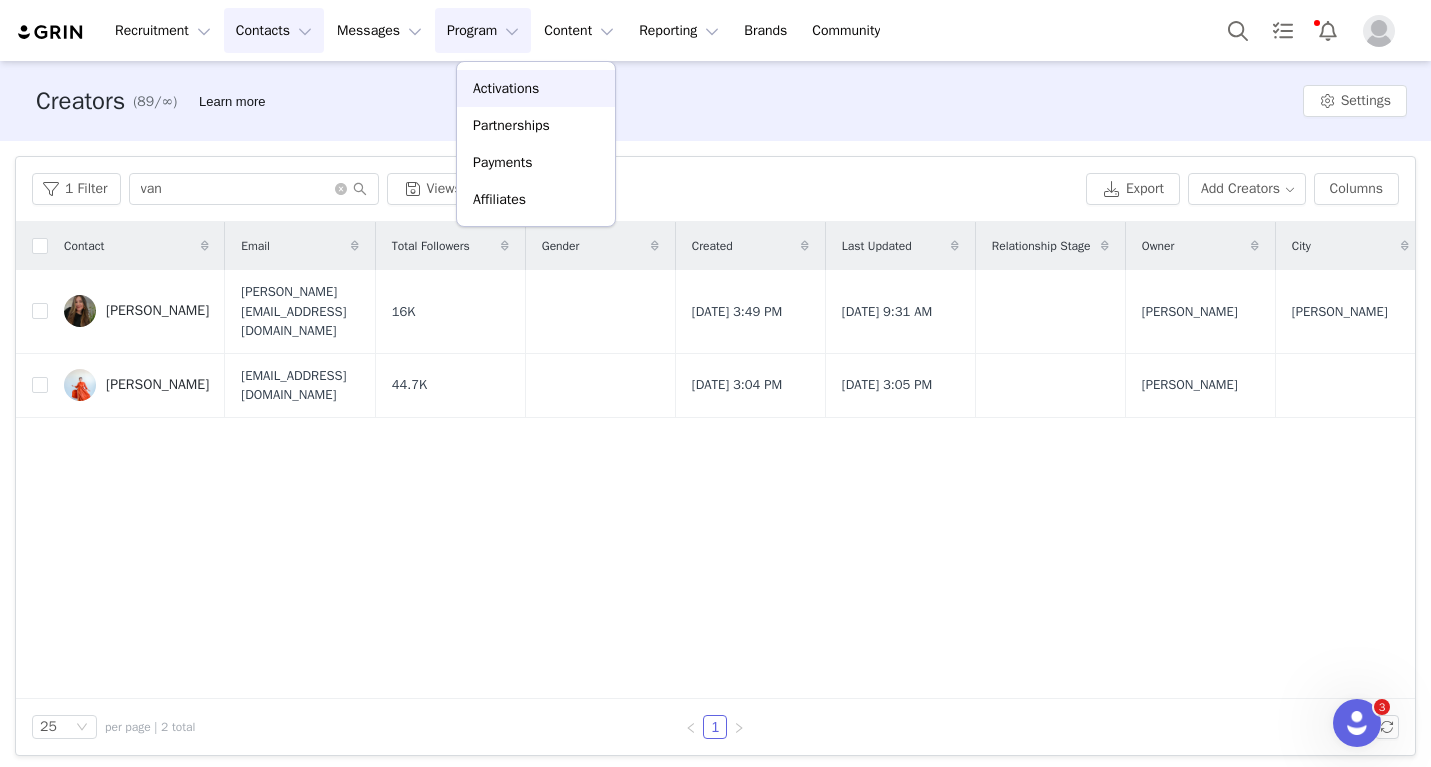 click on "Activations" at bounding box center (506, 88) 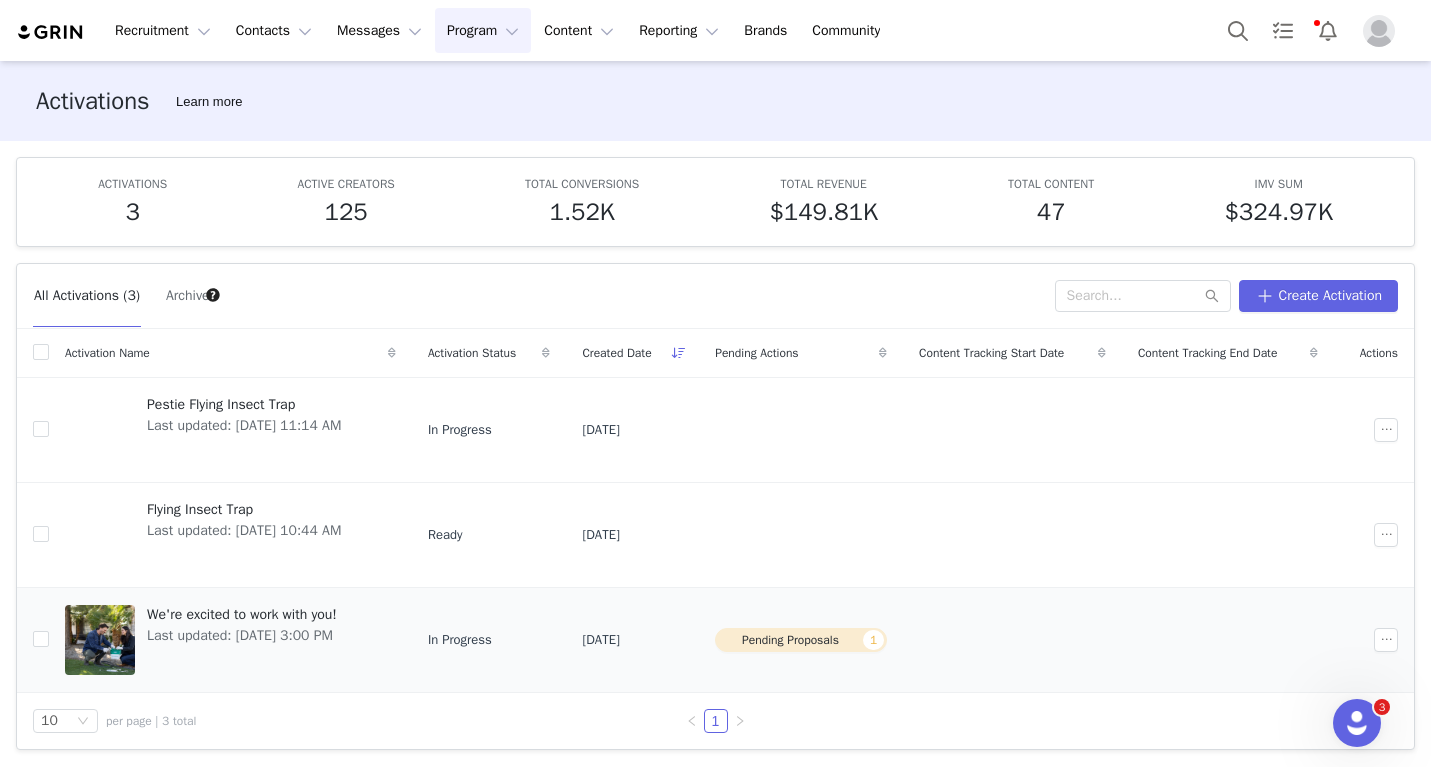 click on "We're excited to work with you! Last updated: Jul 7, 2025 3:00 PM" at bounding box center [242, 640] 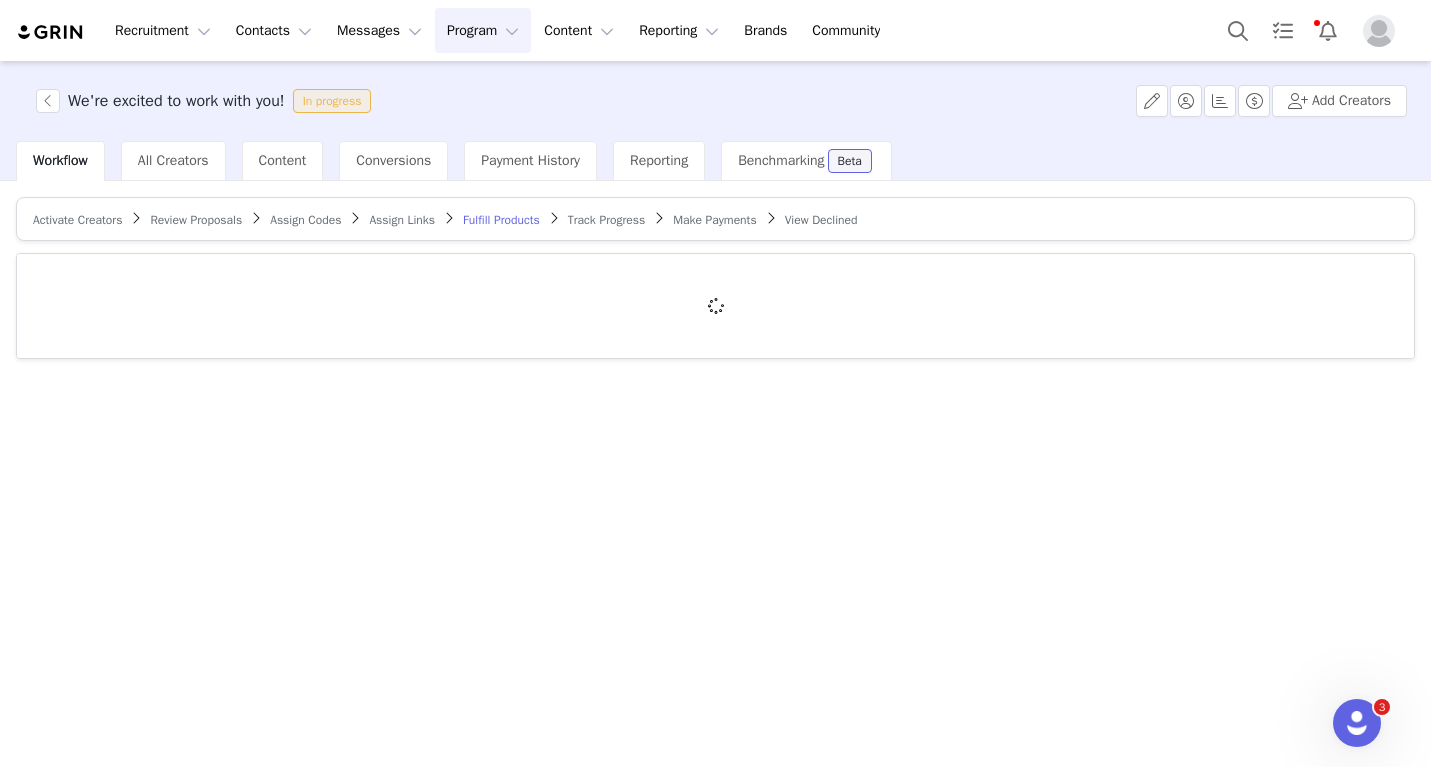 click on "Activate Creators" at bounding box center [77, 220] 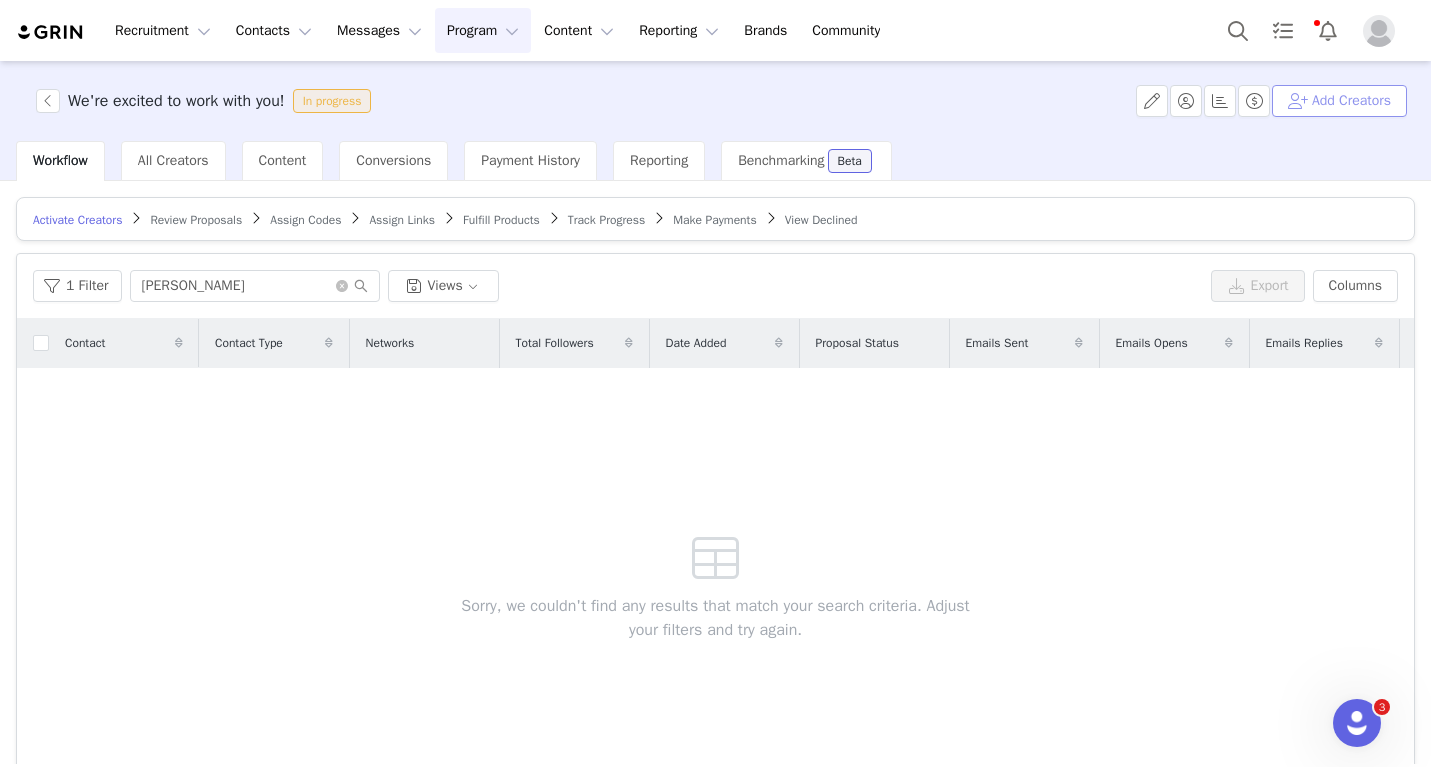 click on "Add Creators" at bounding box center [1339, 101] 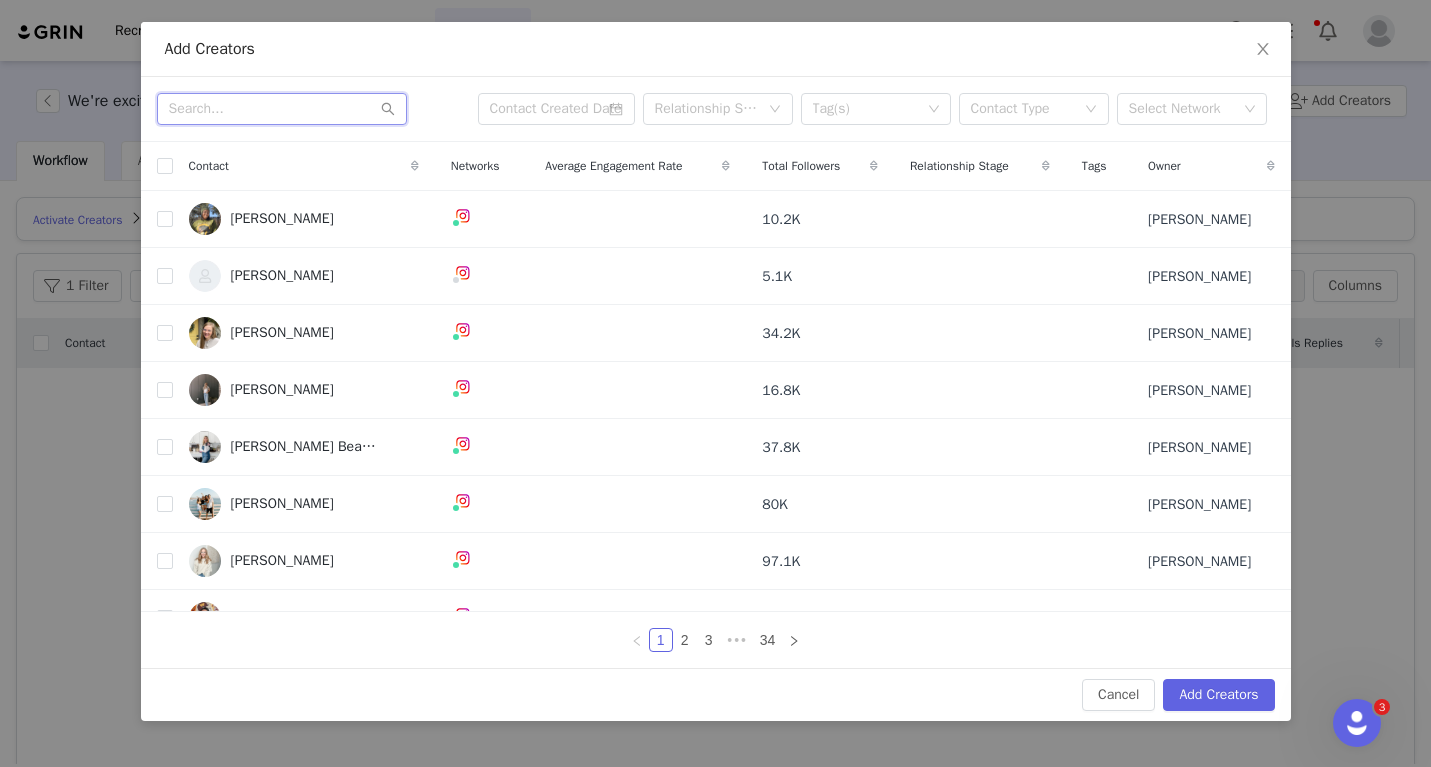 click at bounding box center [282, 109] 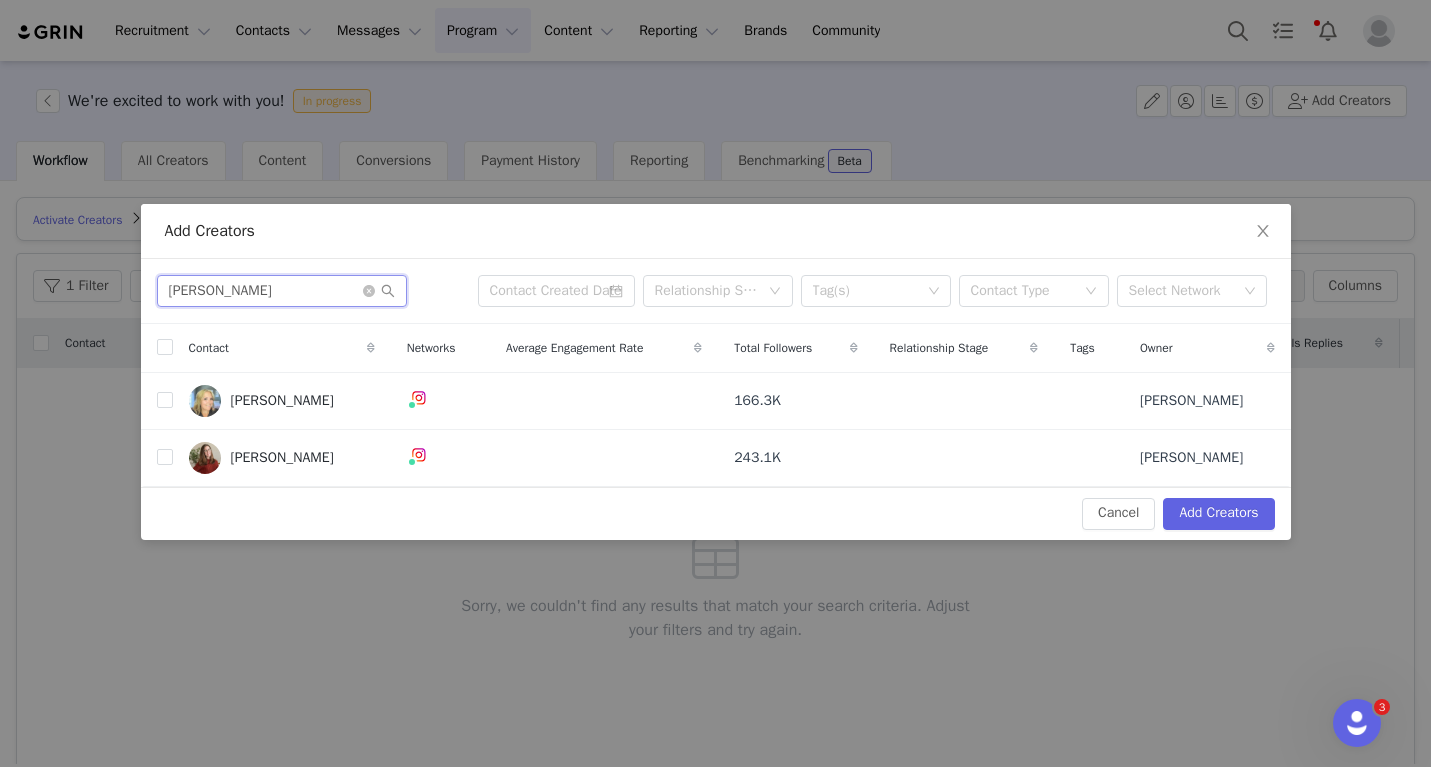 type on "Christina" 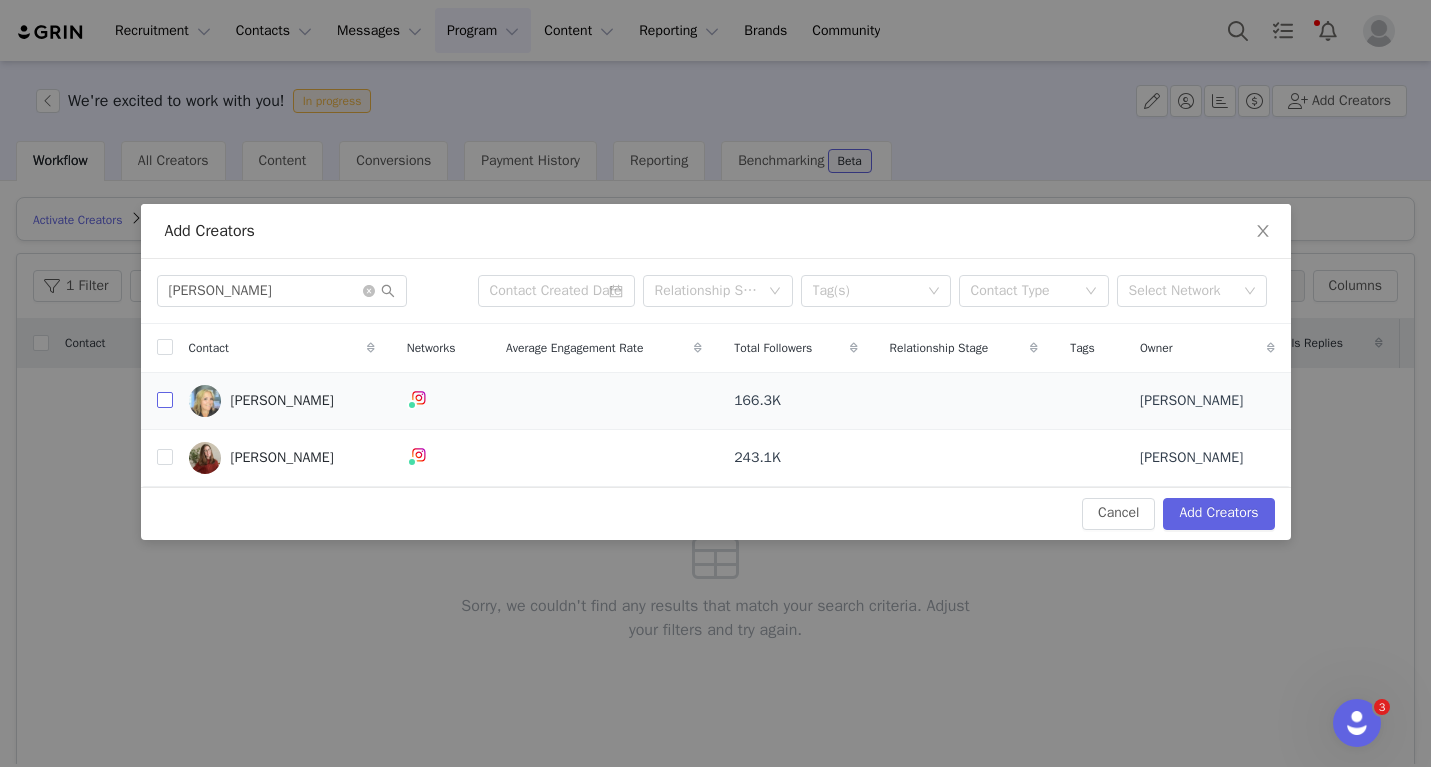 drag, startPoint x: 291, startPoint y: 101, endPoint x: 170, endPoint y: 402, distance: 324.41025 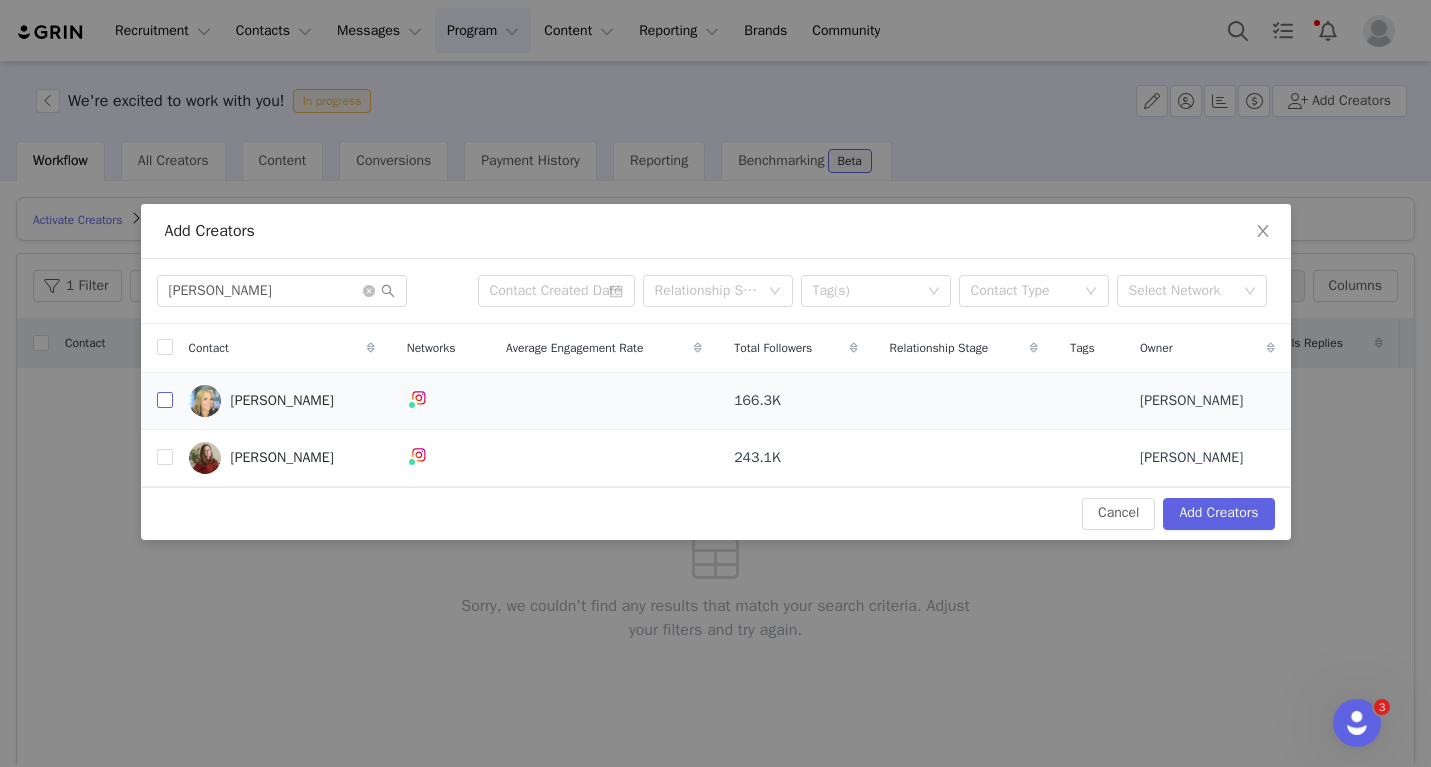 click at bounding box center [165, 400] 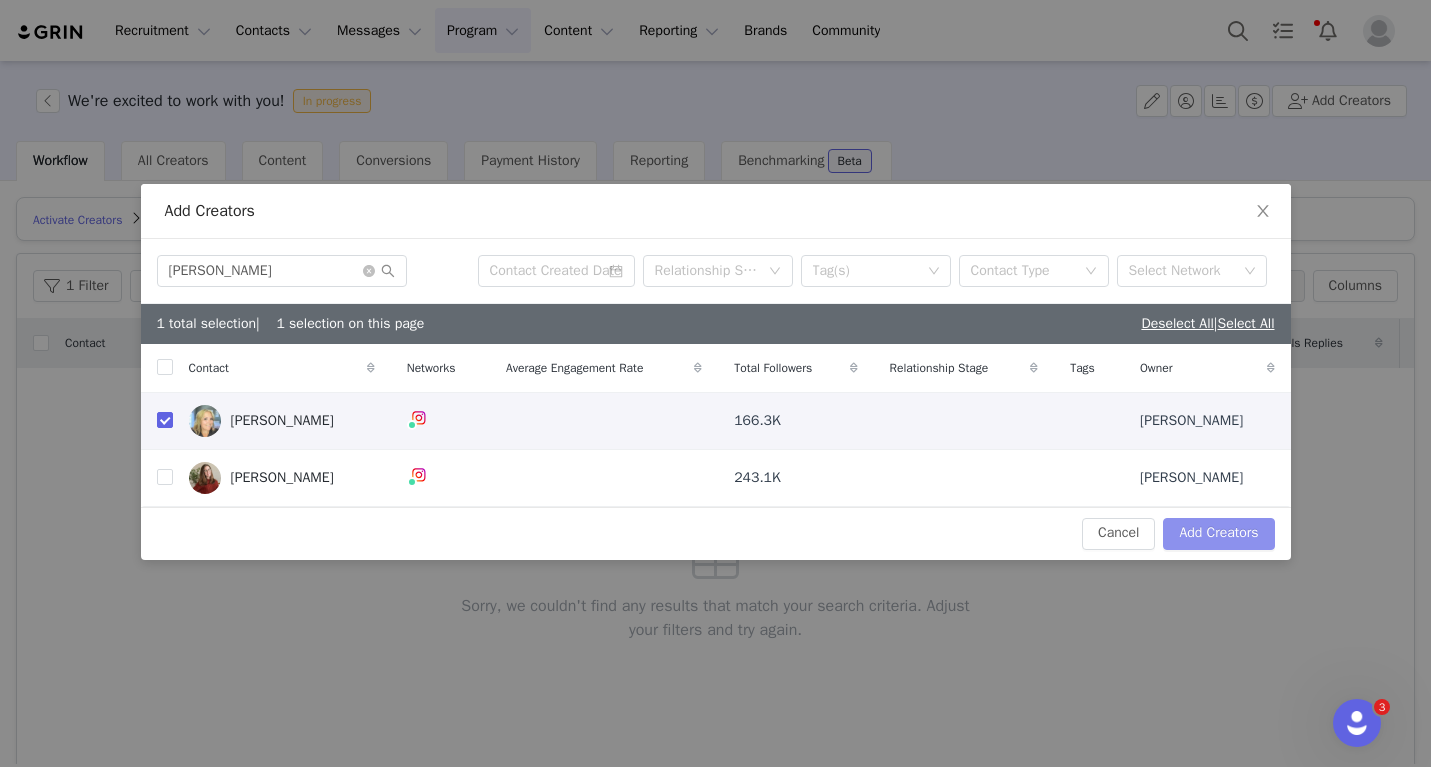 click on "Add Creators" at bounding box center [1218, 534] 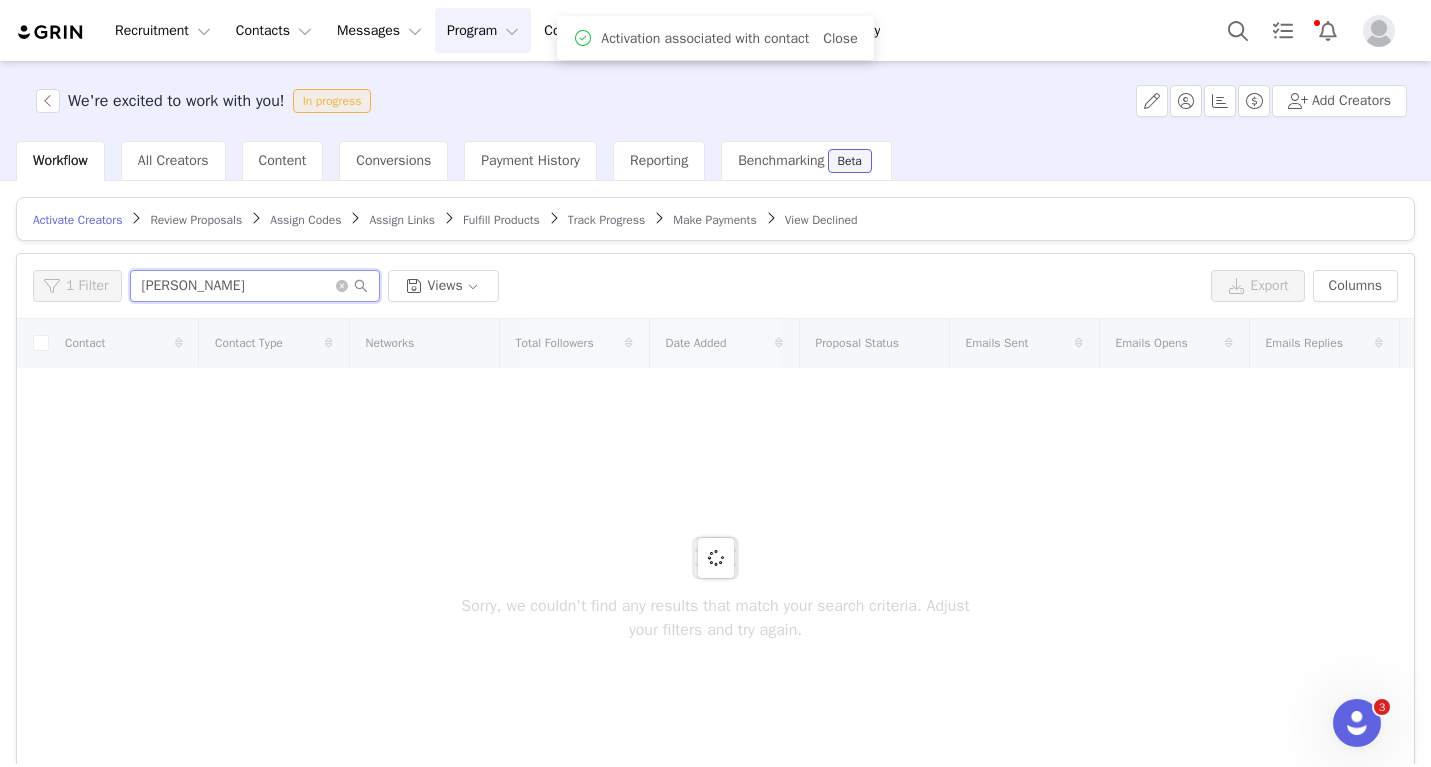click on "stefanie" at bounding box center [255, 286] 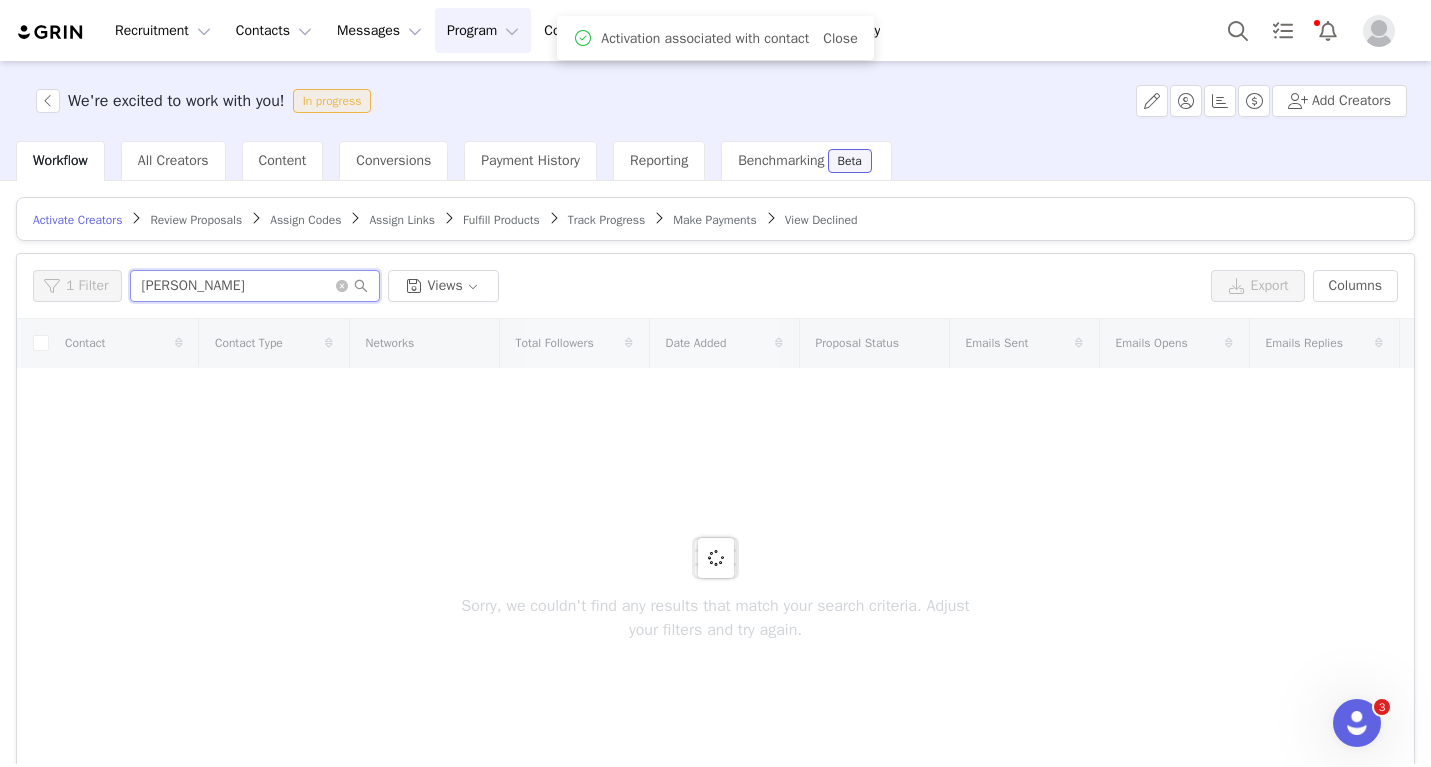 click on "stefanie" at bounding box center (255, 286) 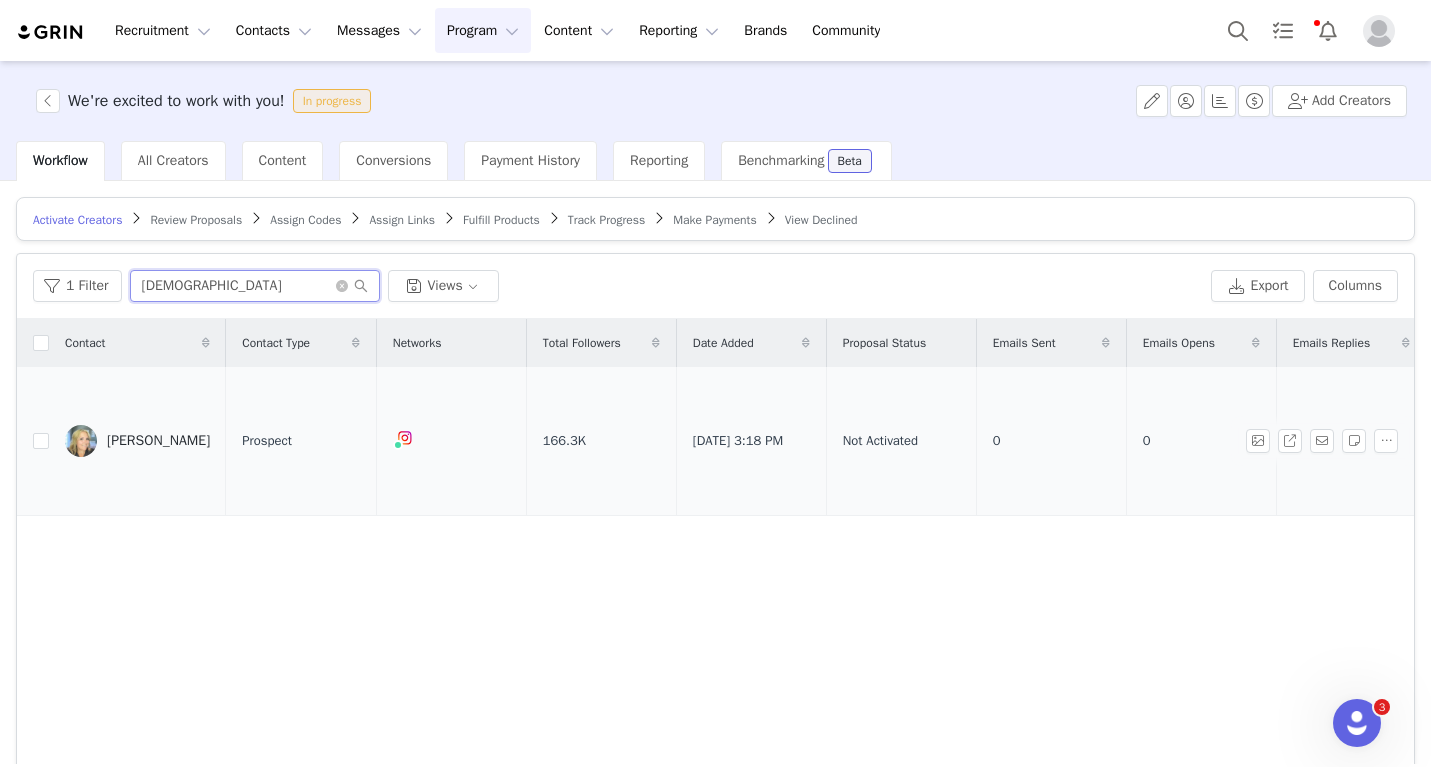 type on "[DEMOGRAPHIC_DATA]" 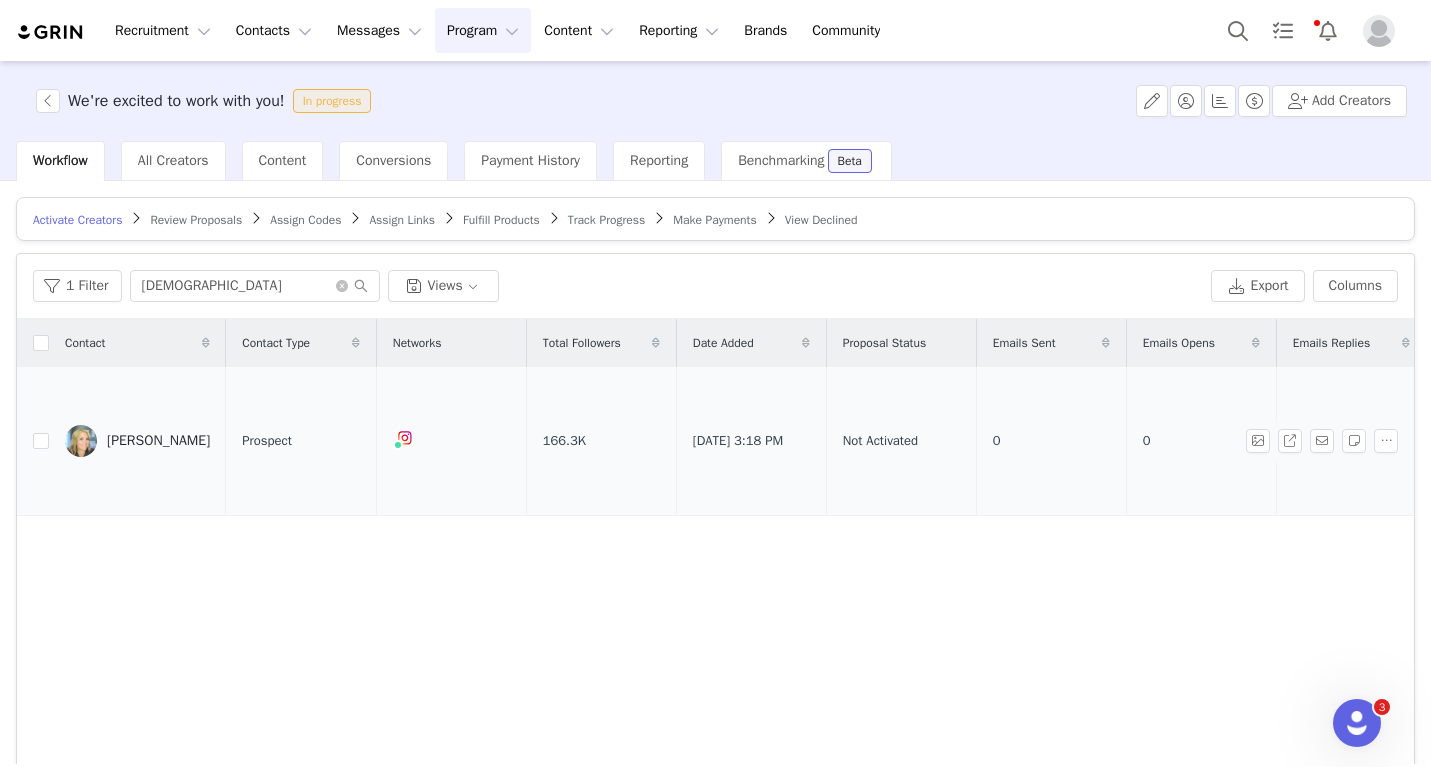 click on "[PERSON_NAME]" at bounding box center [137, 441] 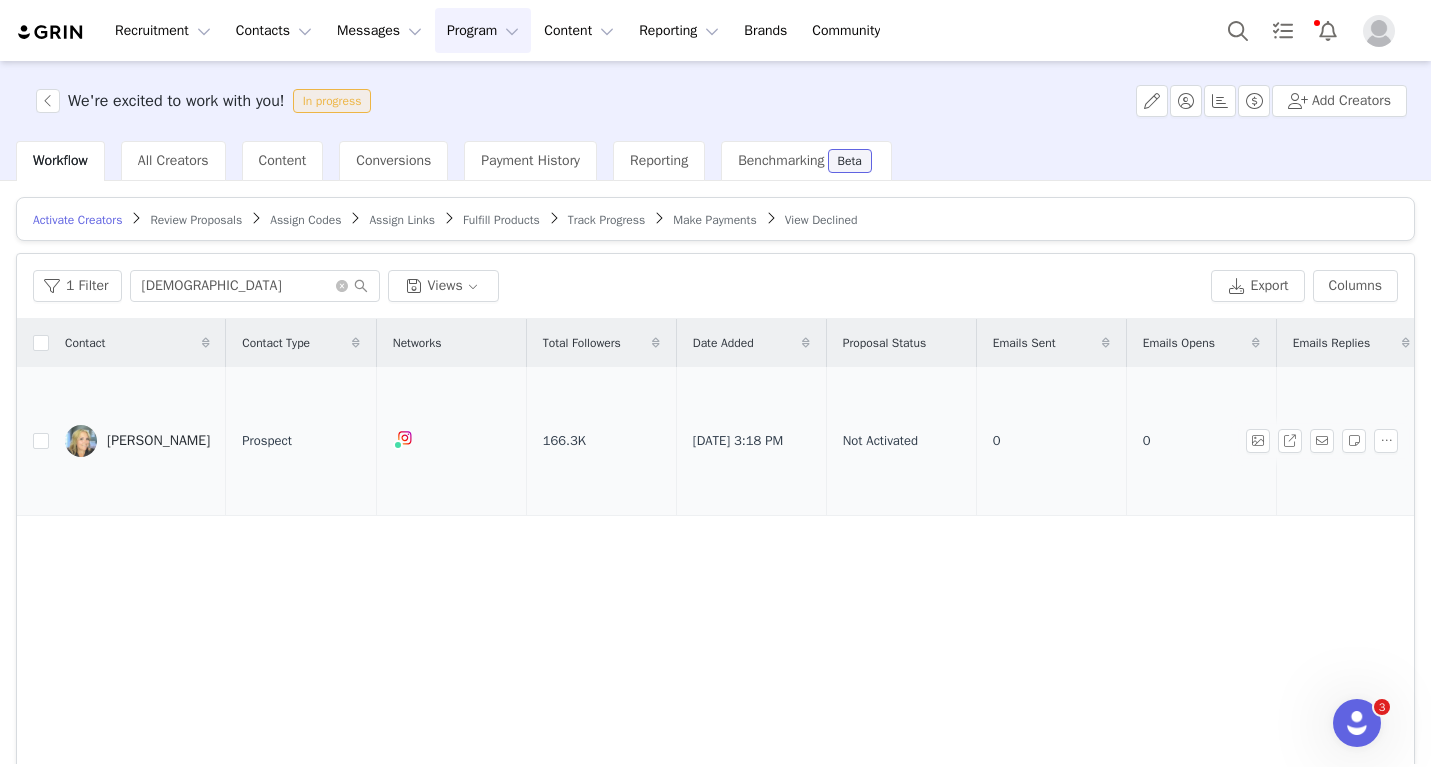 click on "[PERSON_NAME]" at bounding box center (137, 441) 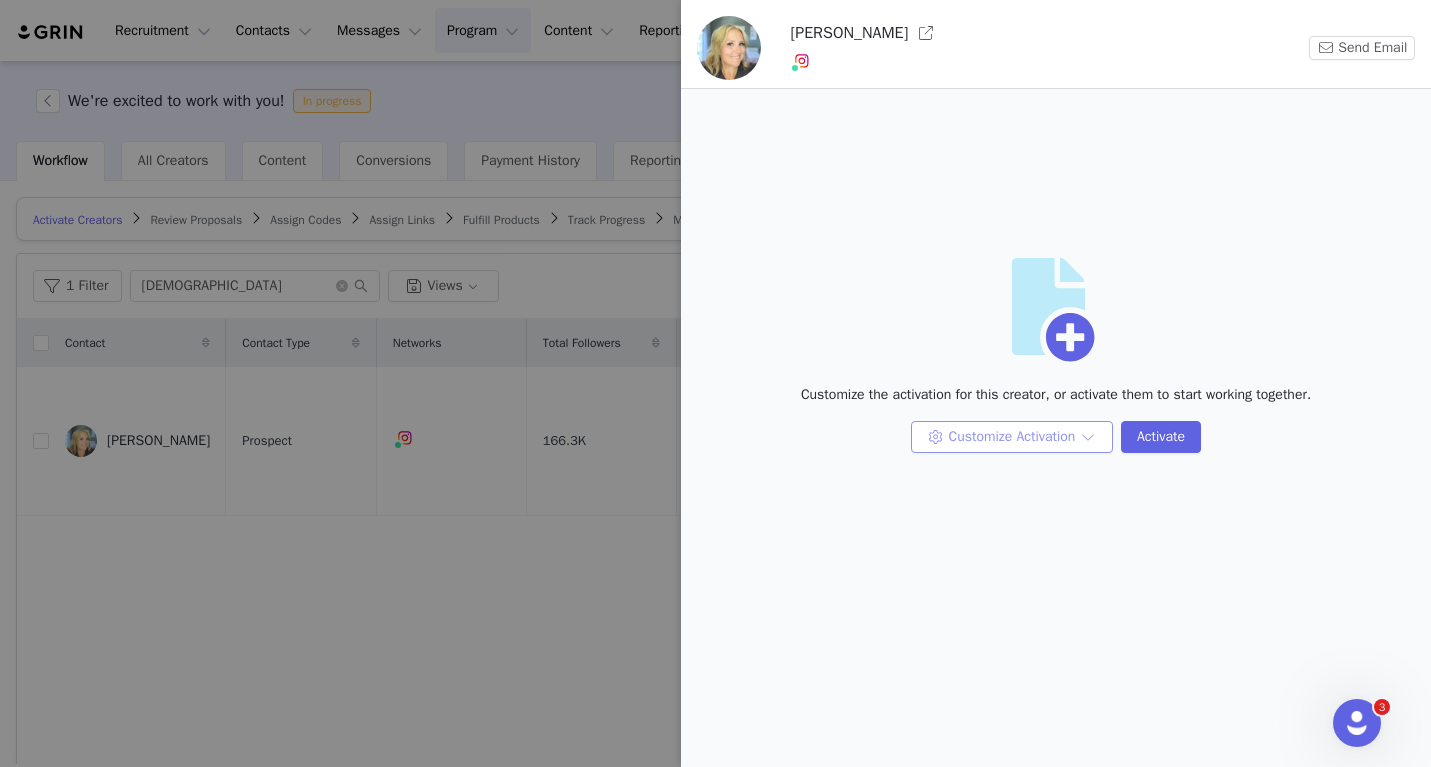 click on "Customize Activation" at bounding box center [1012, 437] 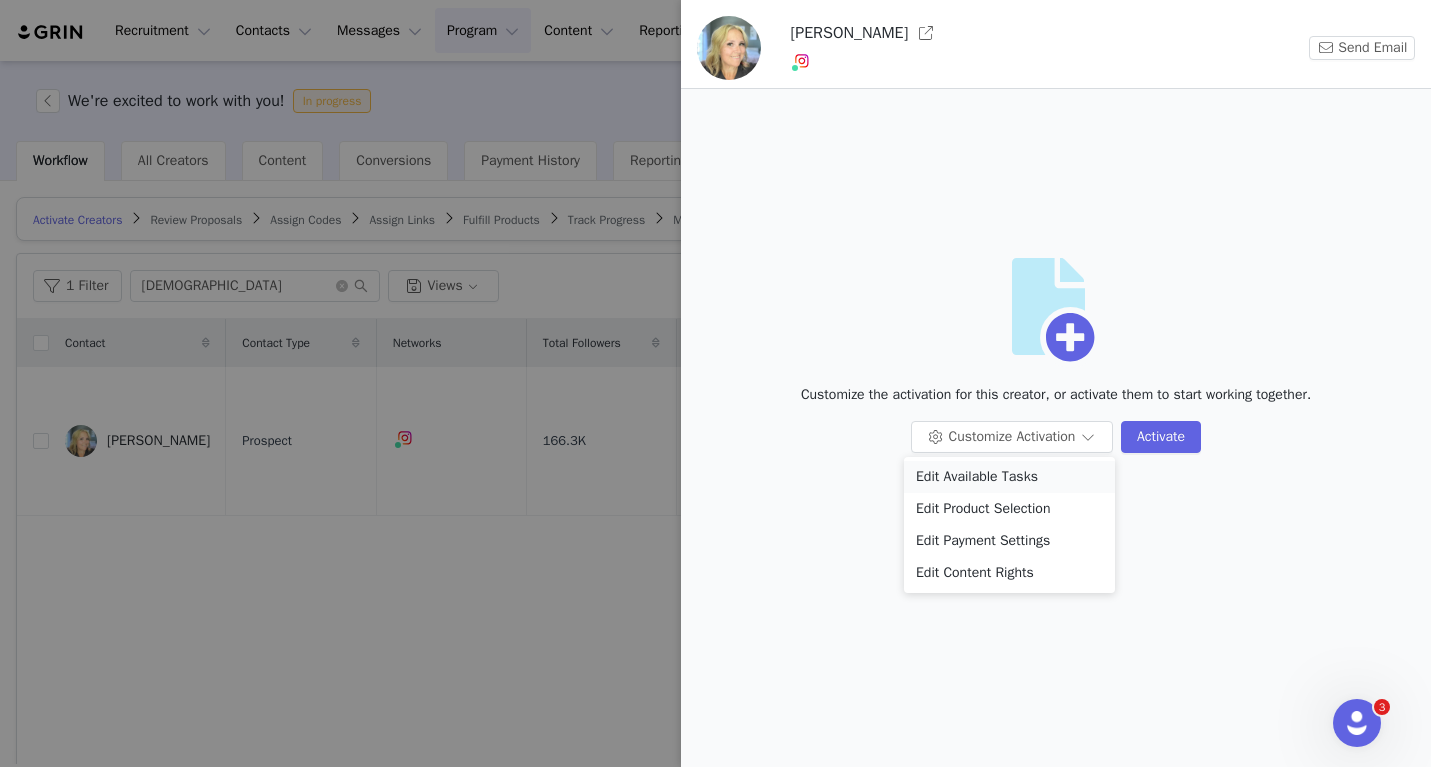 click on "Edit Available Tasks" at bounding box center [1009, 477] 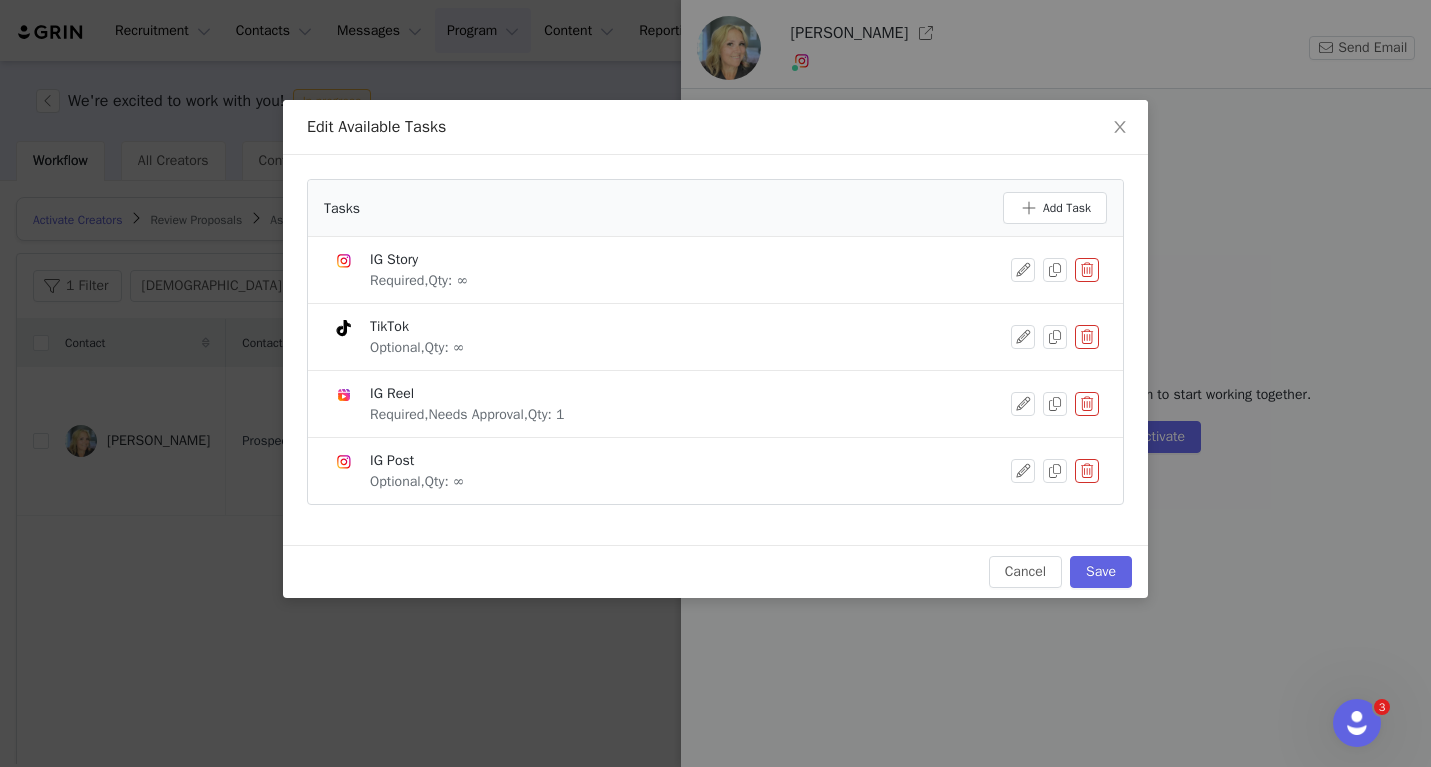 click at bounding box center [1087, 337] 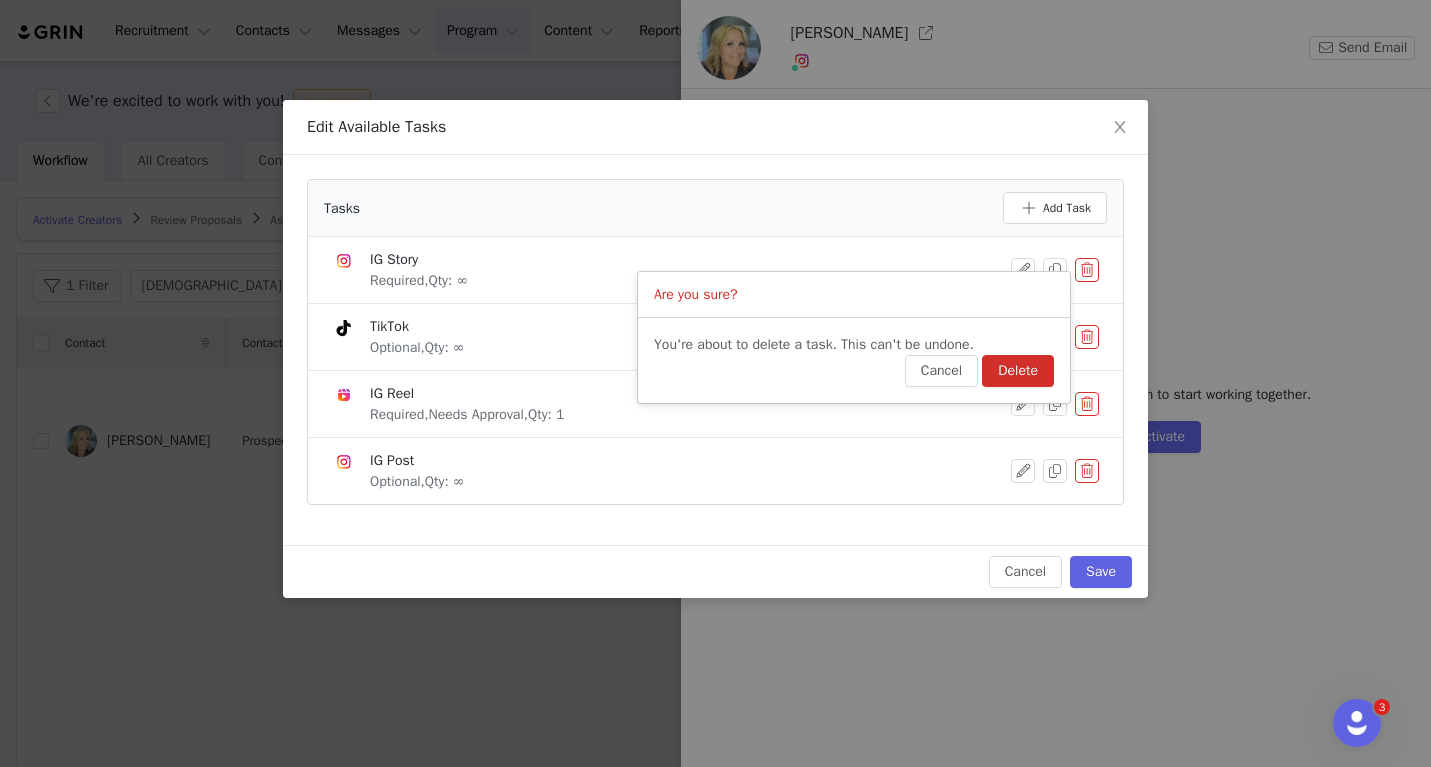 click on "Delete" at bounding box center [1018, 371] 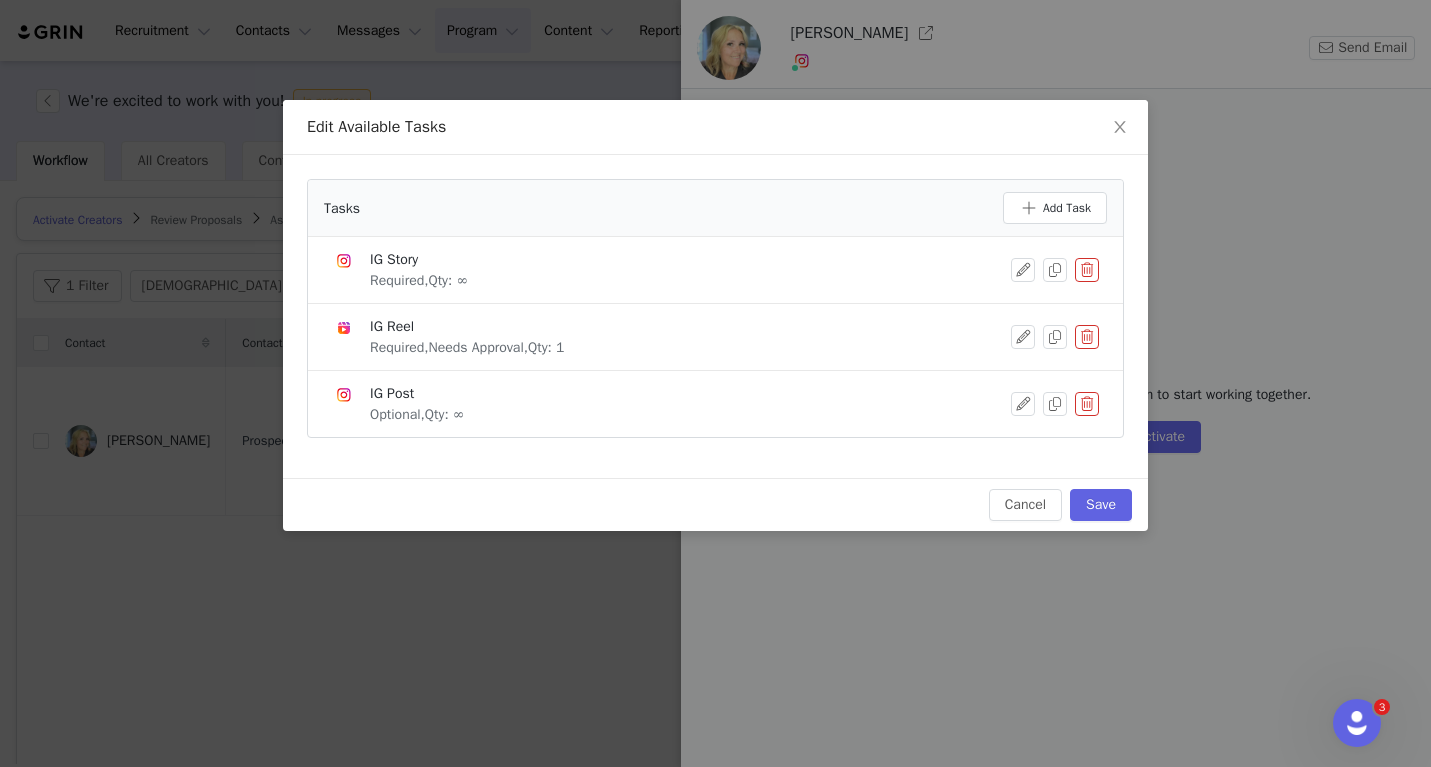 click at bounding box center (1087, 270) 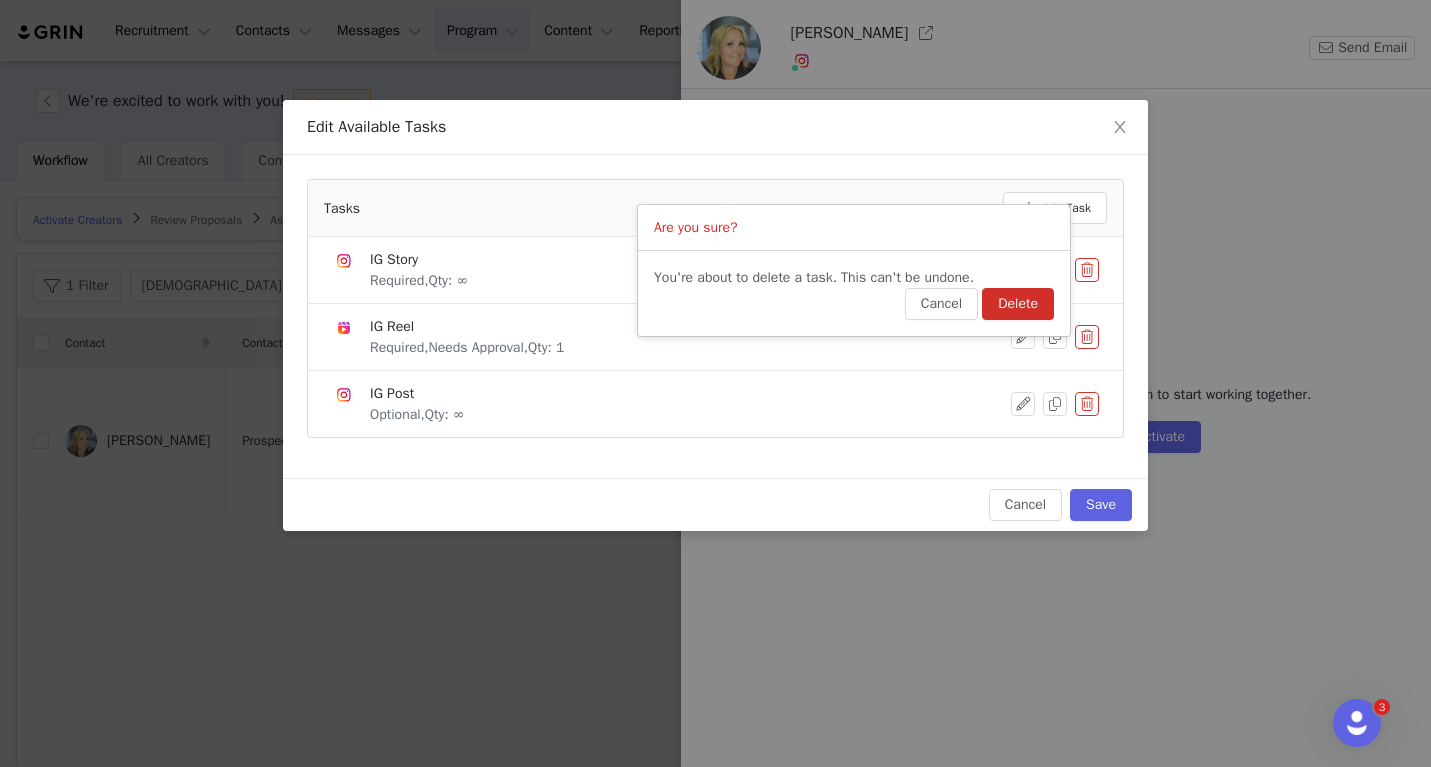 click on "Delete" at bounding box center (1018, 304) 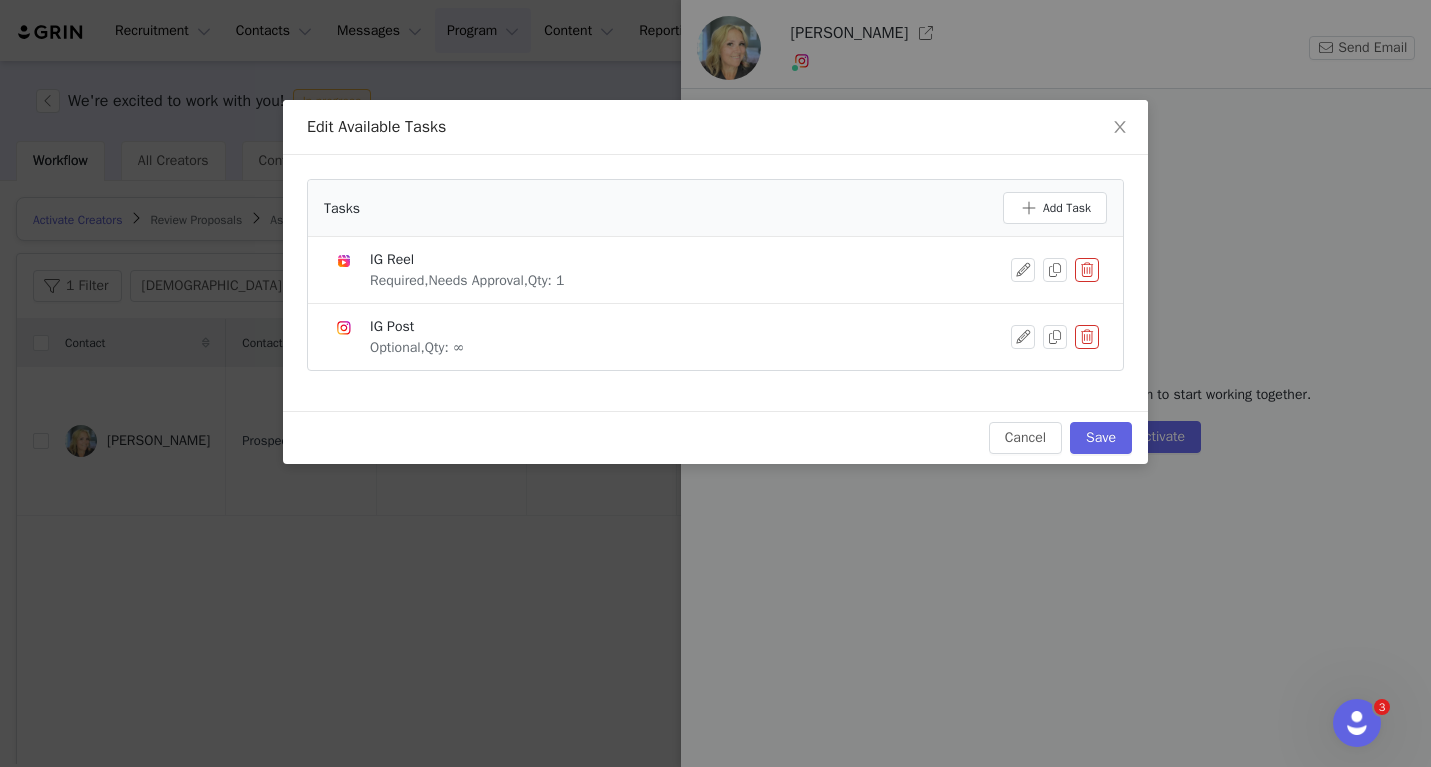 click at bounding box center [1087, 337] 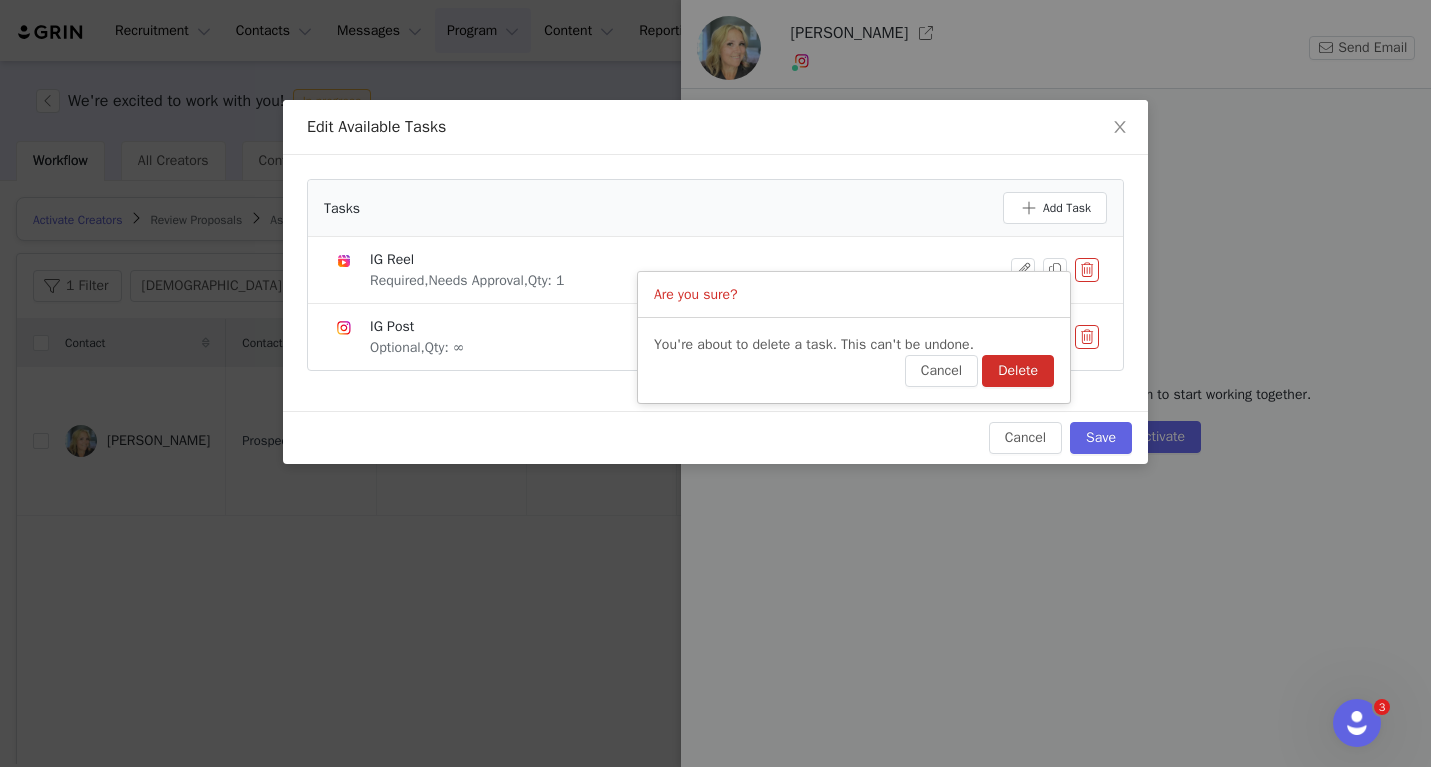click on "Delete" at bounding box center (1018, 371) 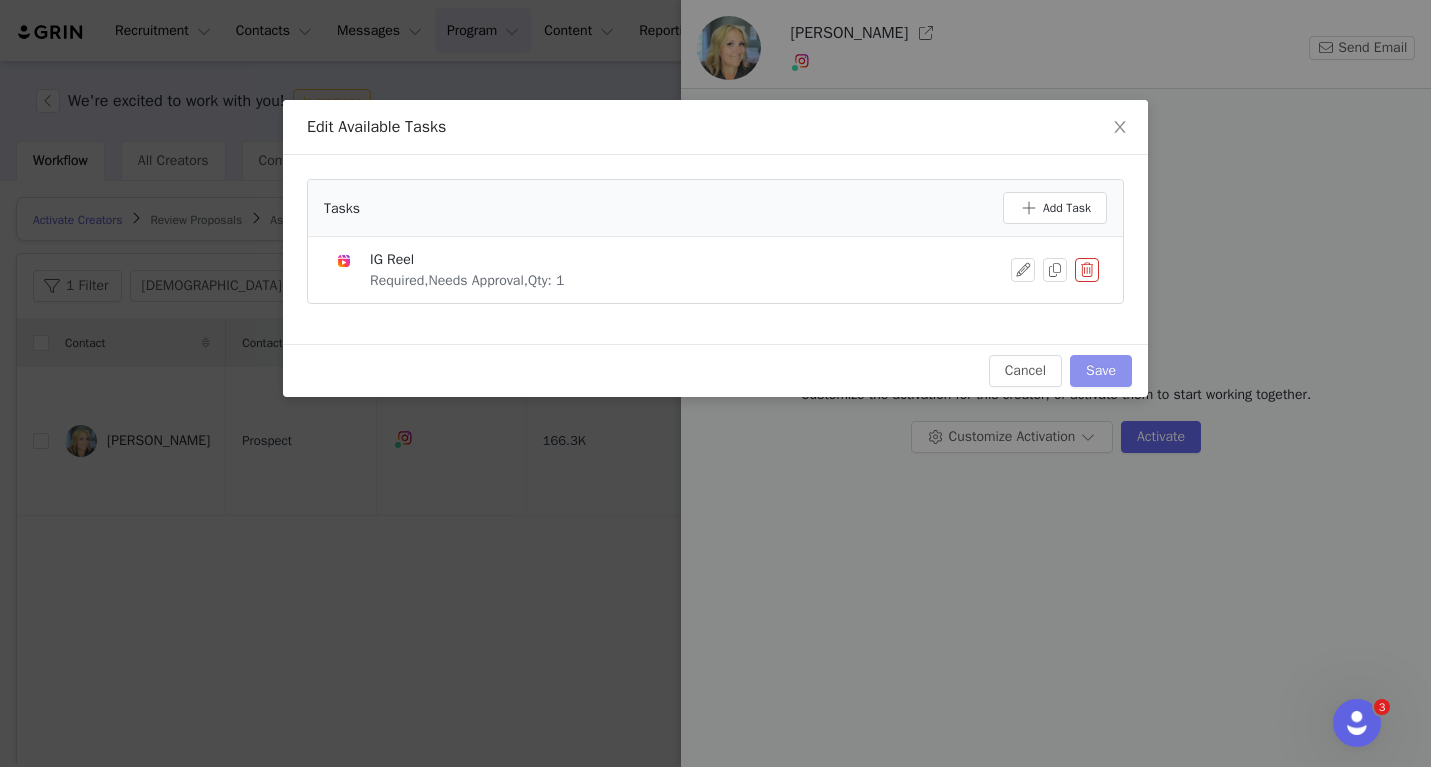 click on "Save" at bounding box center (1101, 371) 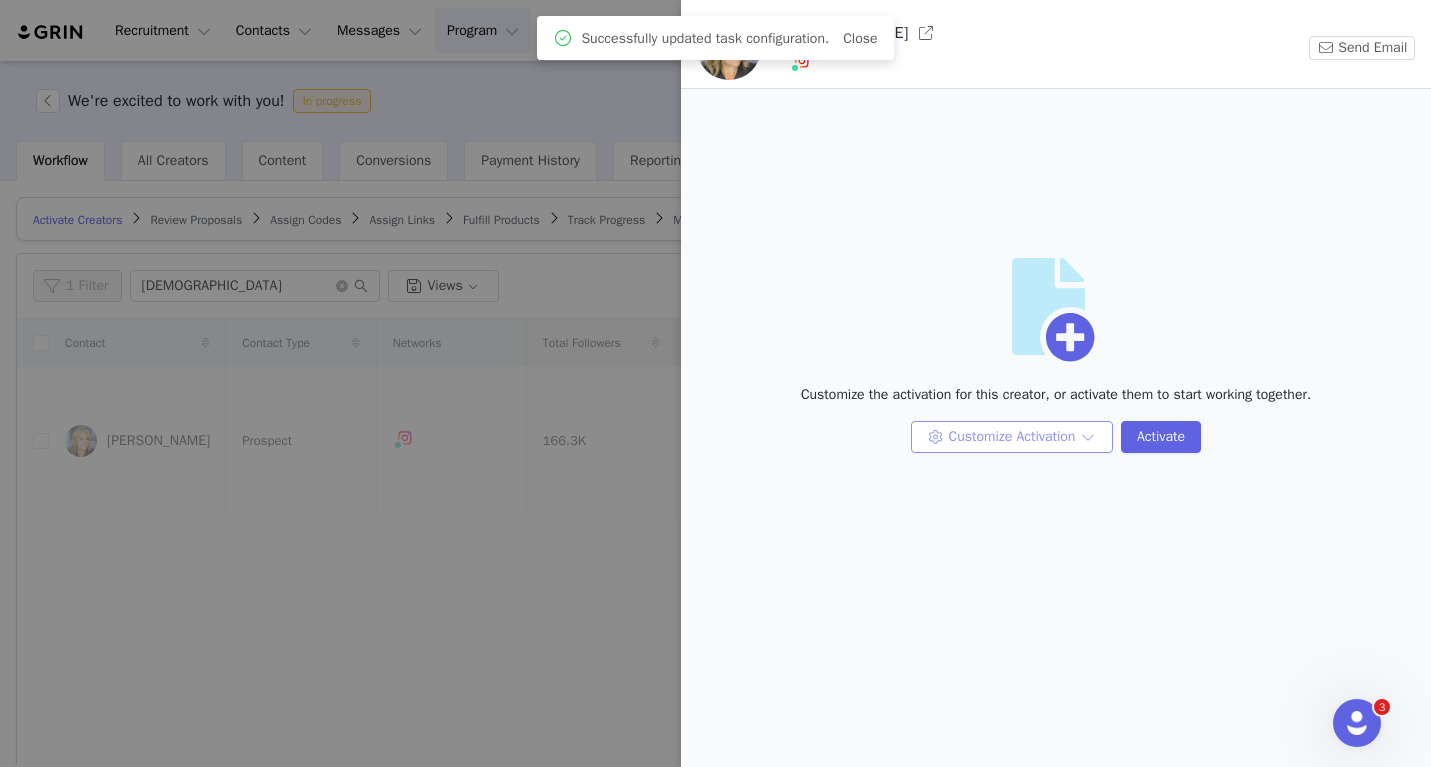 click on "Customize Activation" at bounding box center [1012, 437] 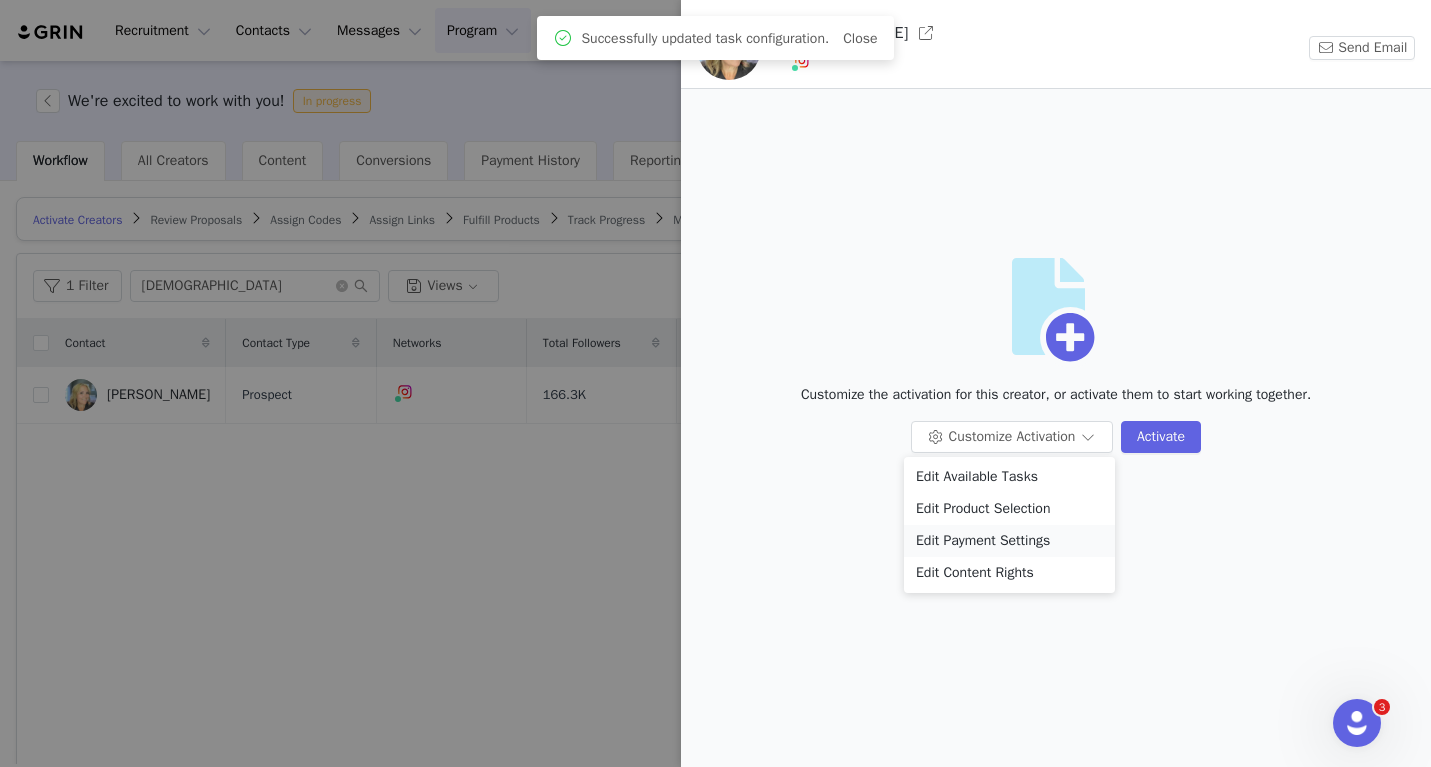 click on "Edit Payment Settings" at bounding box center [1009, 541] 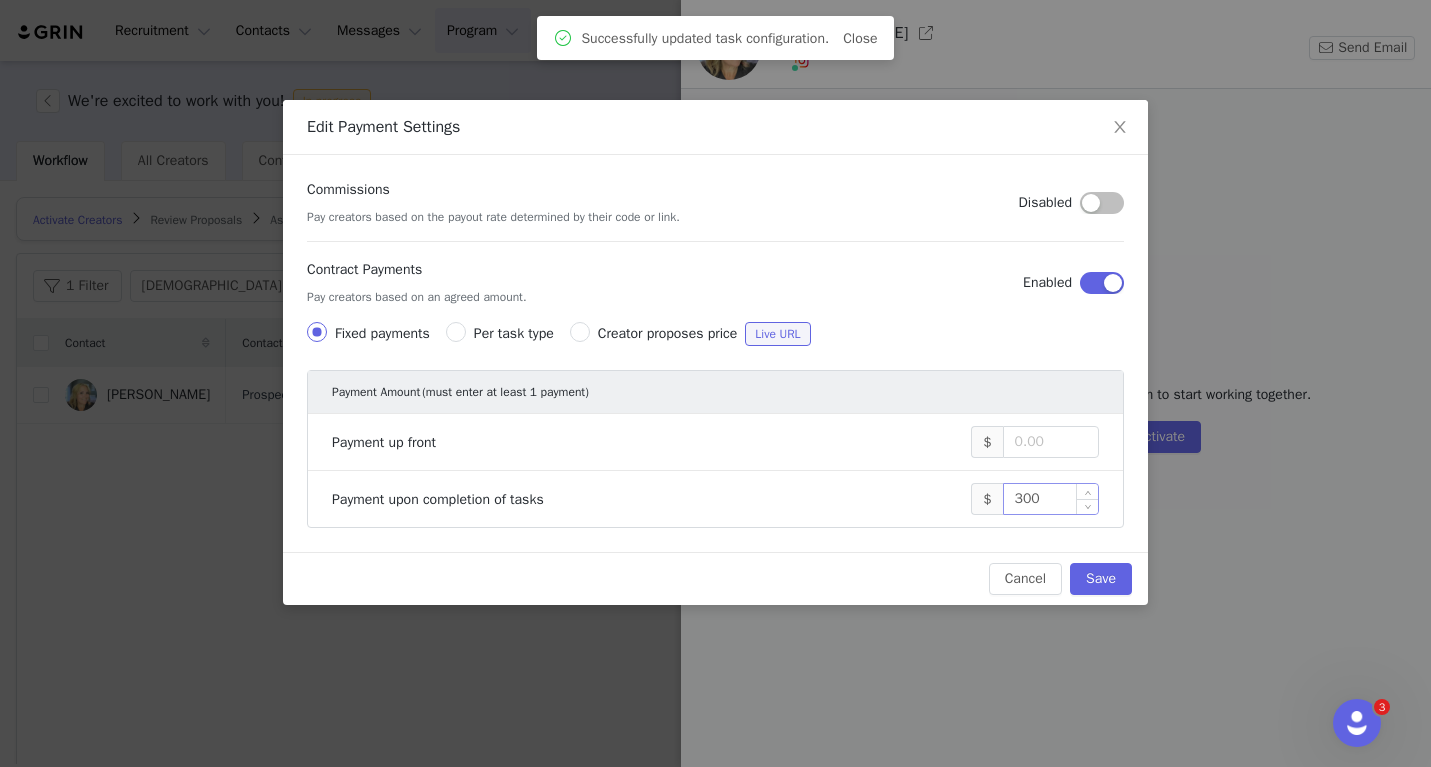 click on "300" at bounding box center [1051, 499] 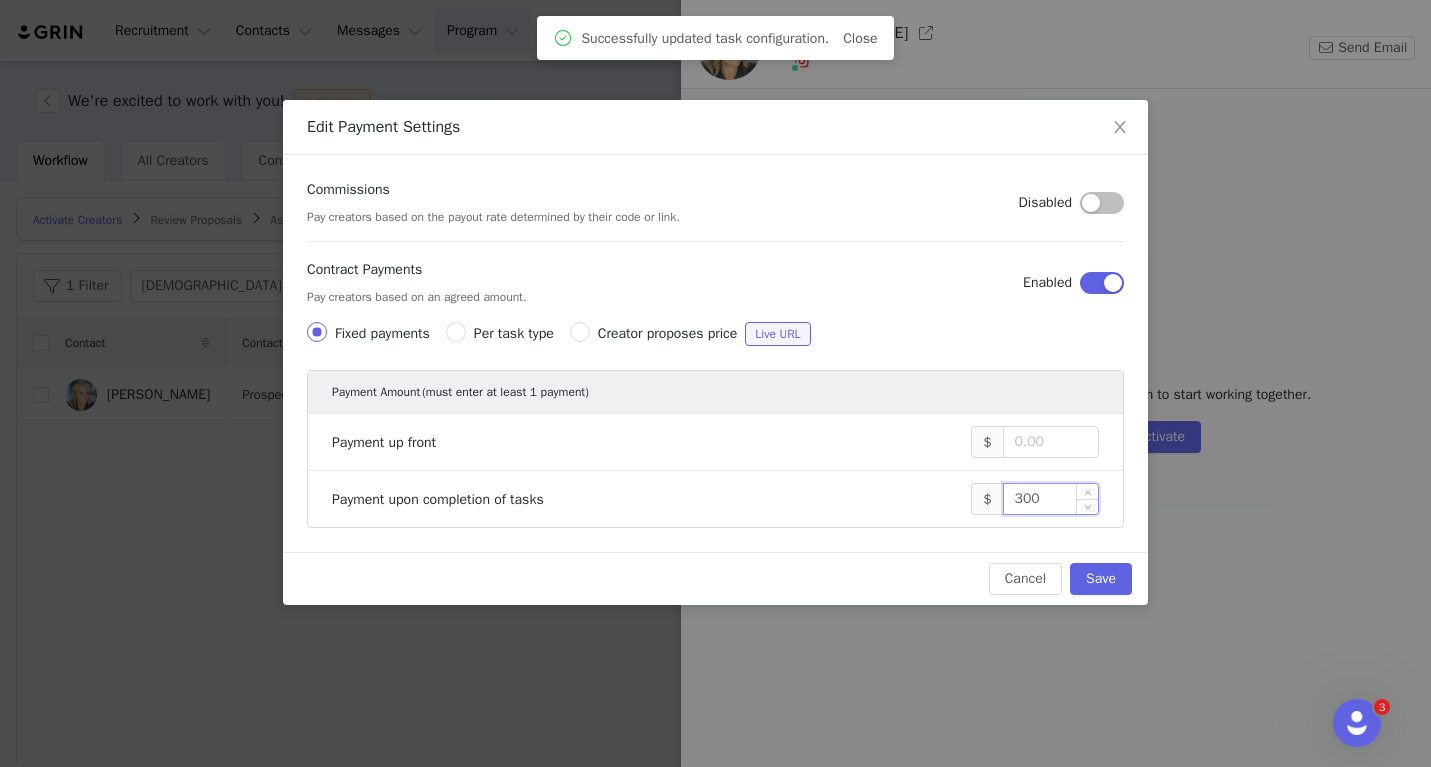 click on "300" at bounding box center (1051, 499) 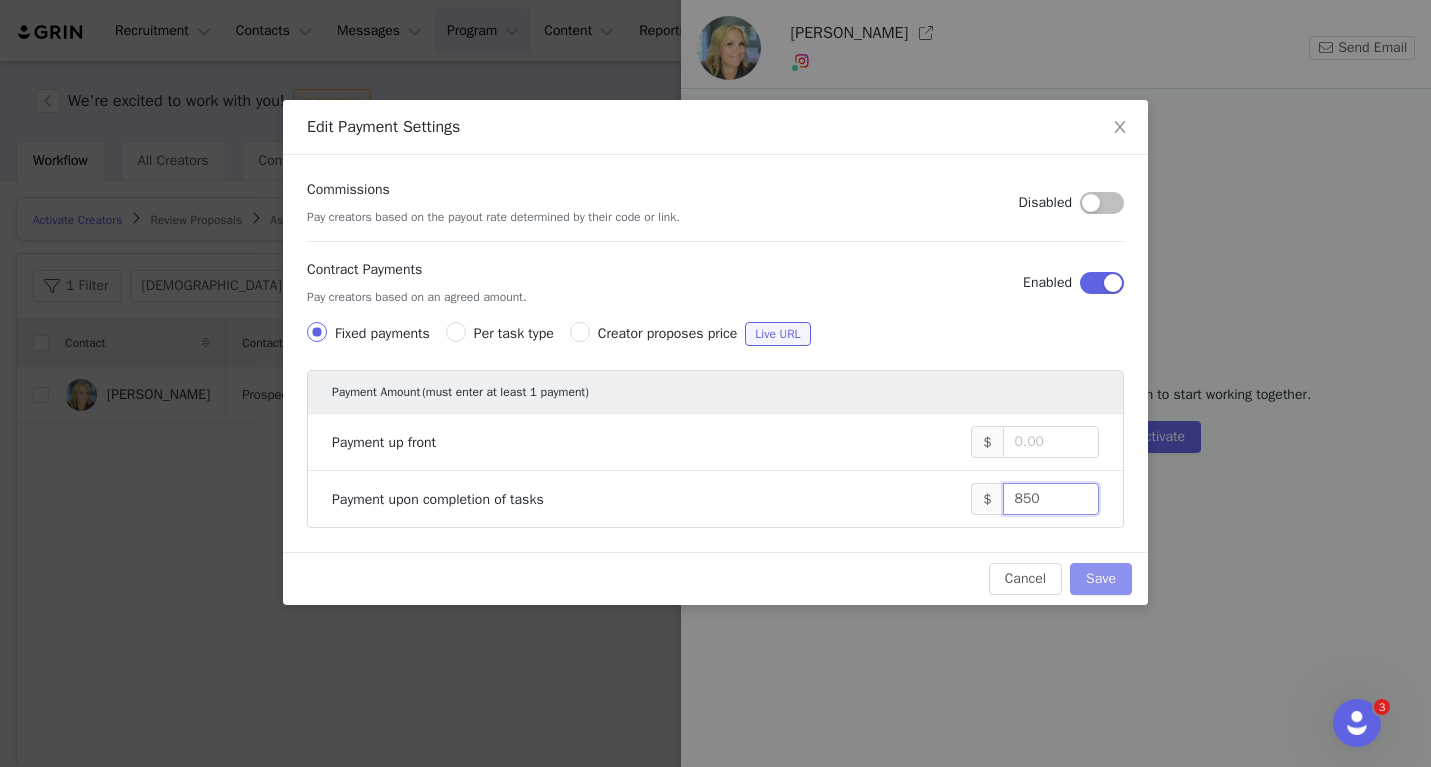 type on "850" 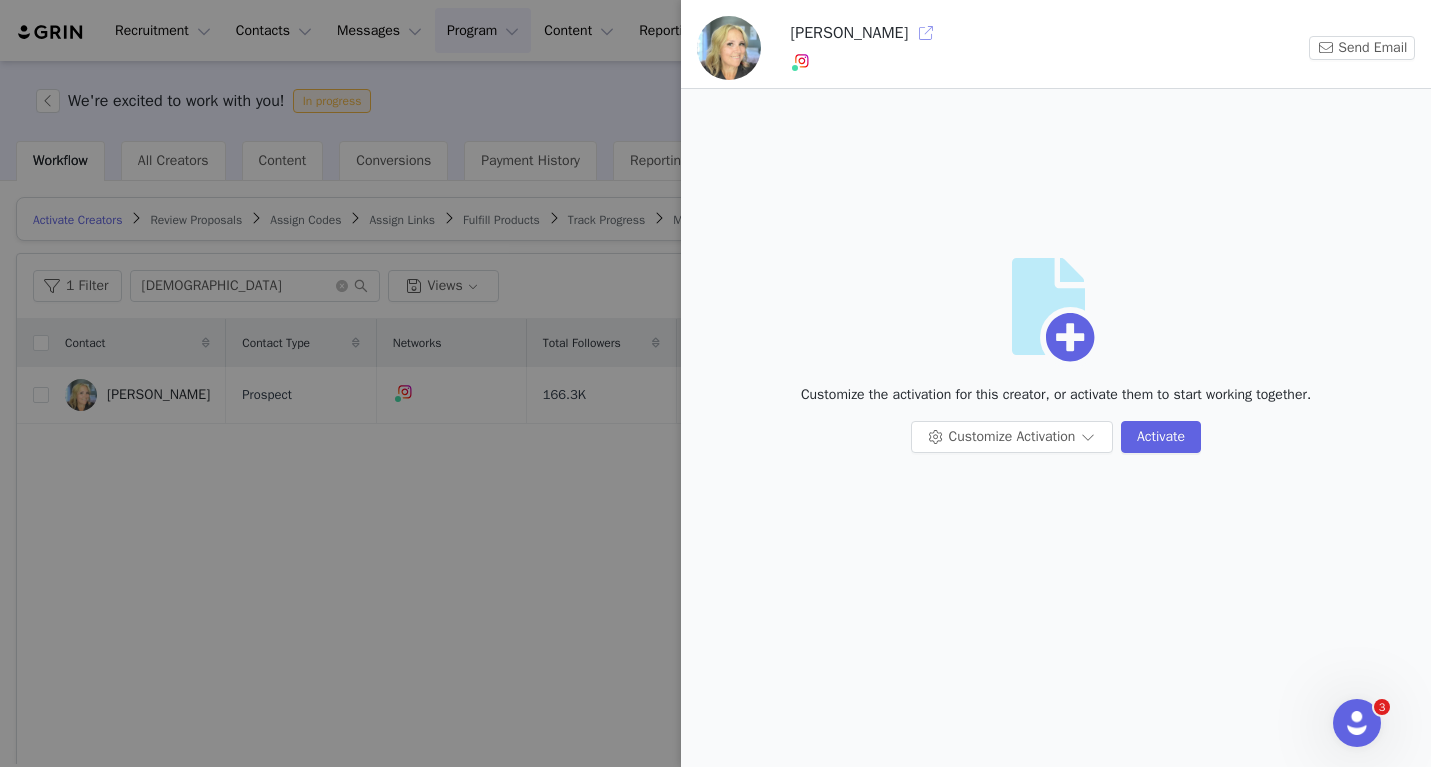 click at bounding box center [926, 33] 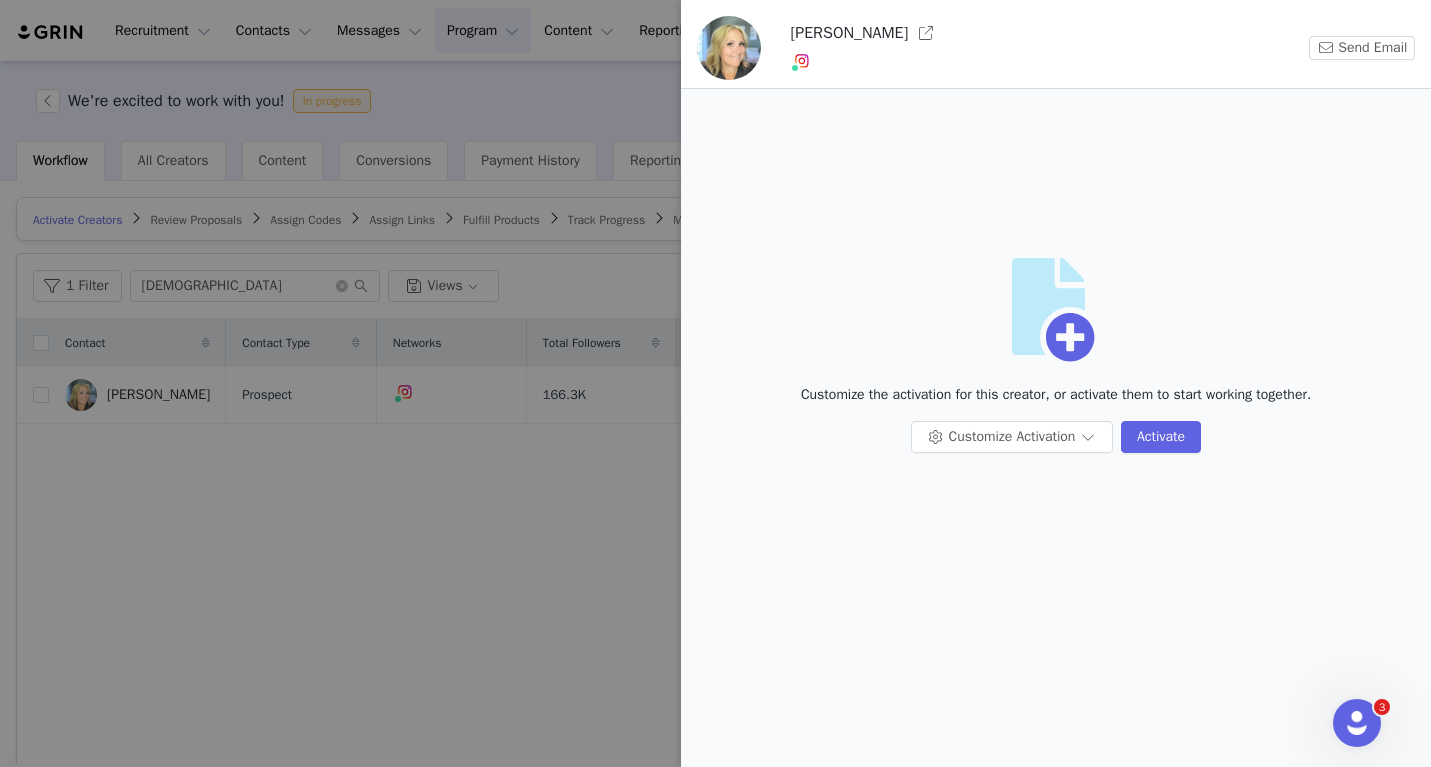 click at bounding box center (715, 383) 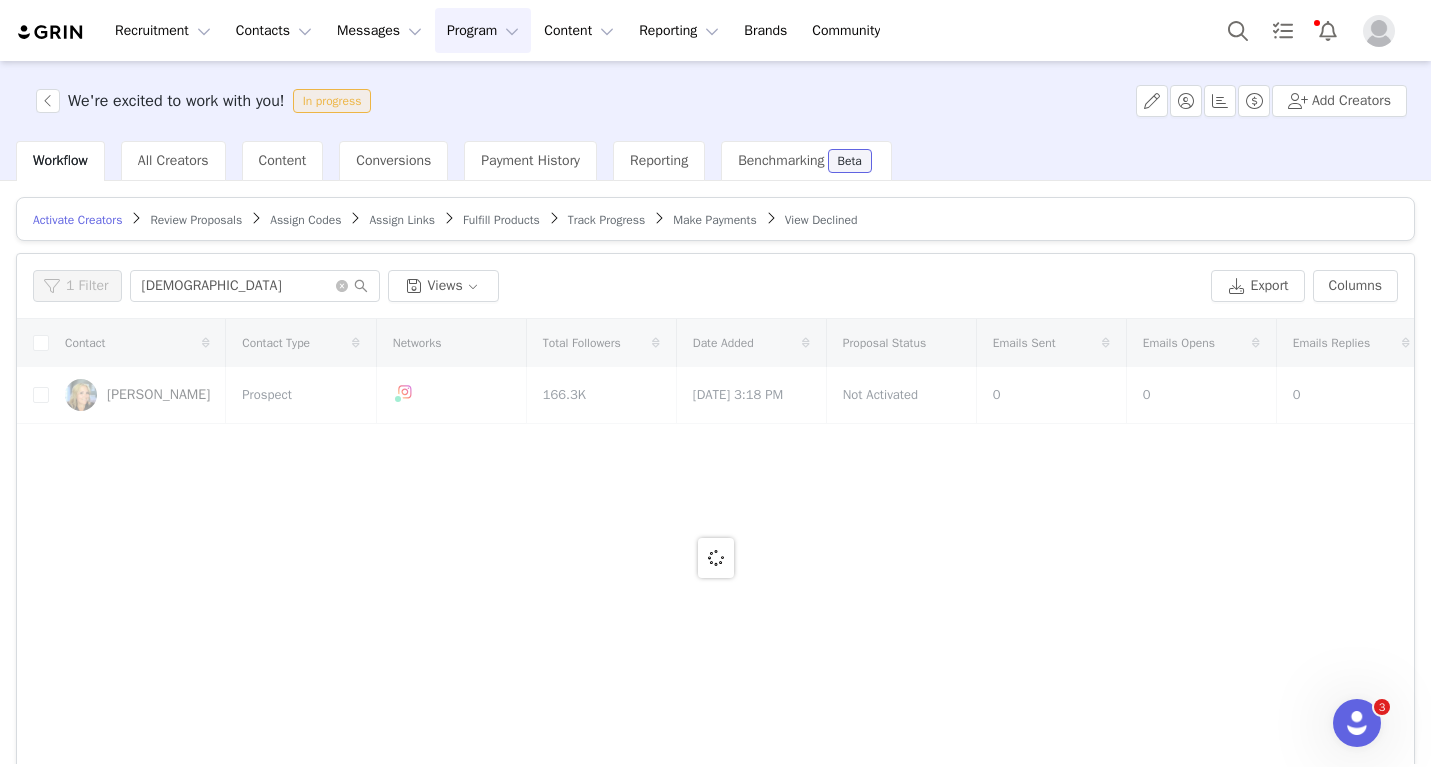 click on "We're excited to work with you! In progress" at bounding box center (201, 101) 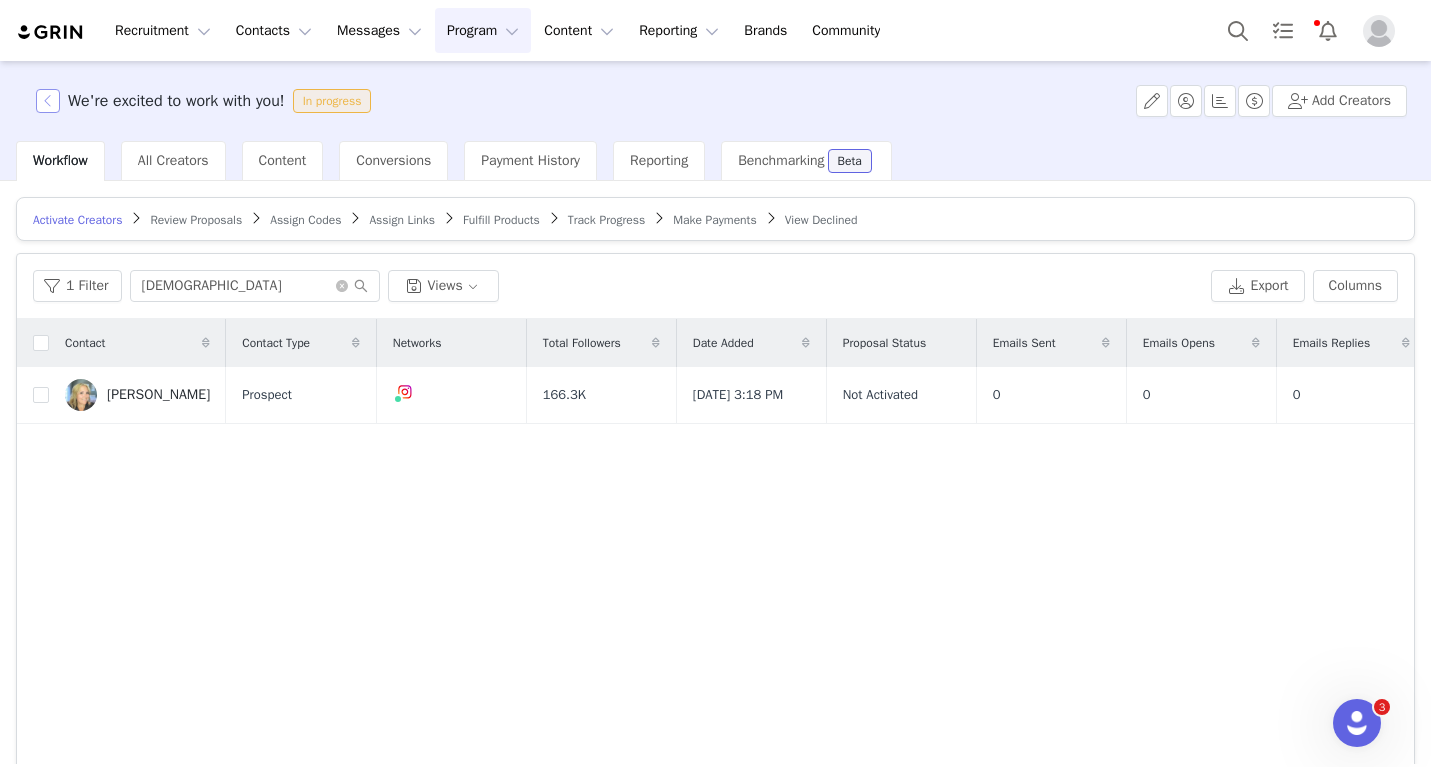 click at bounding box center [48, 101] 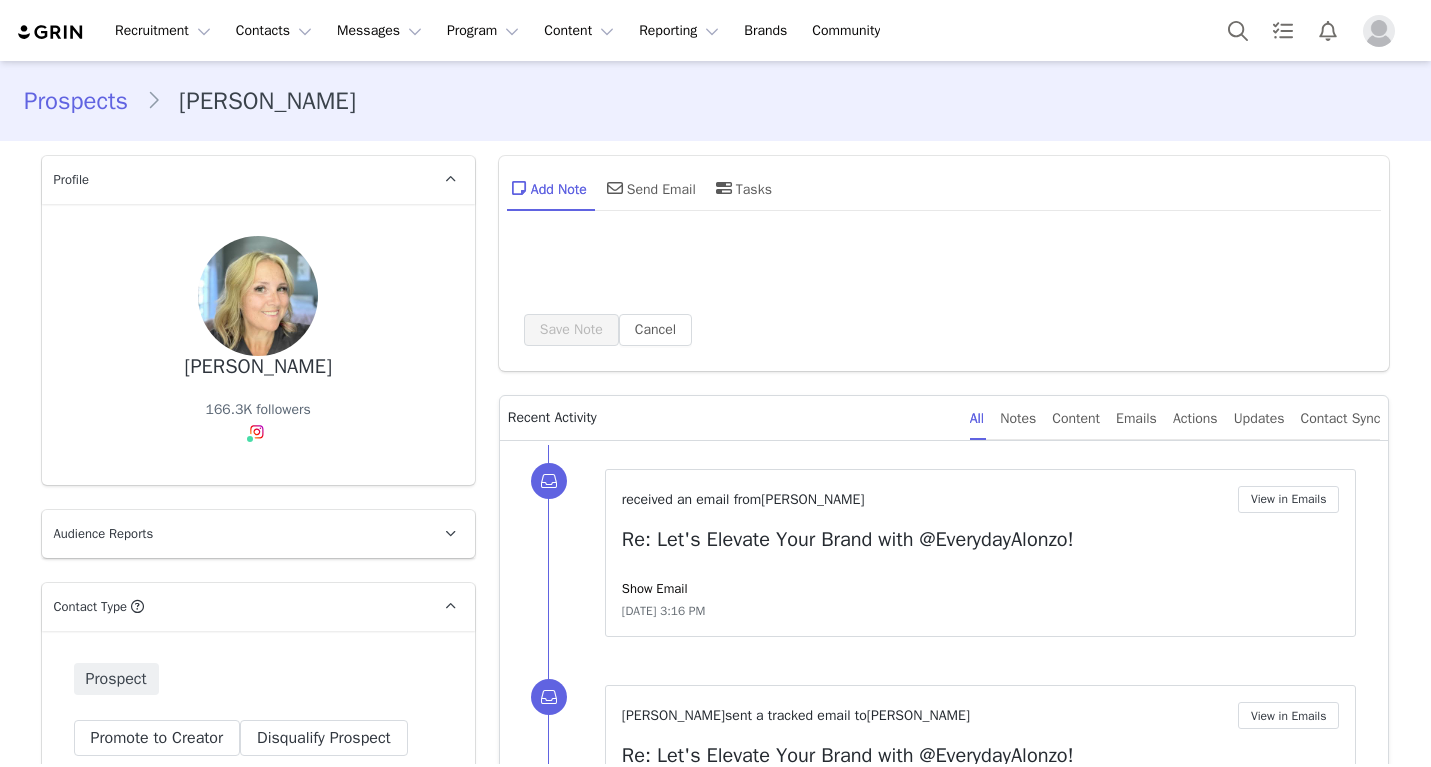 scroll, scrollTop: 0, scrollLeft: 0, axis: both 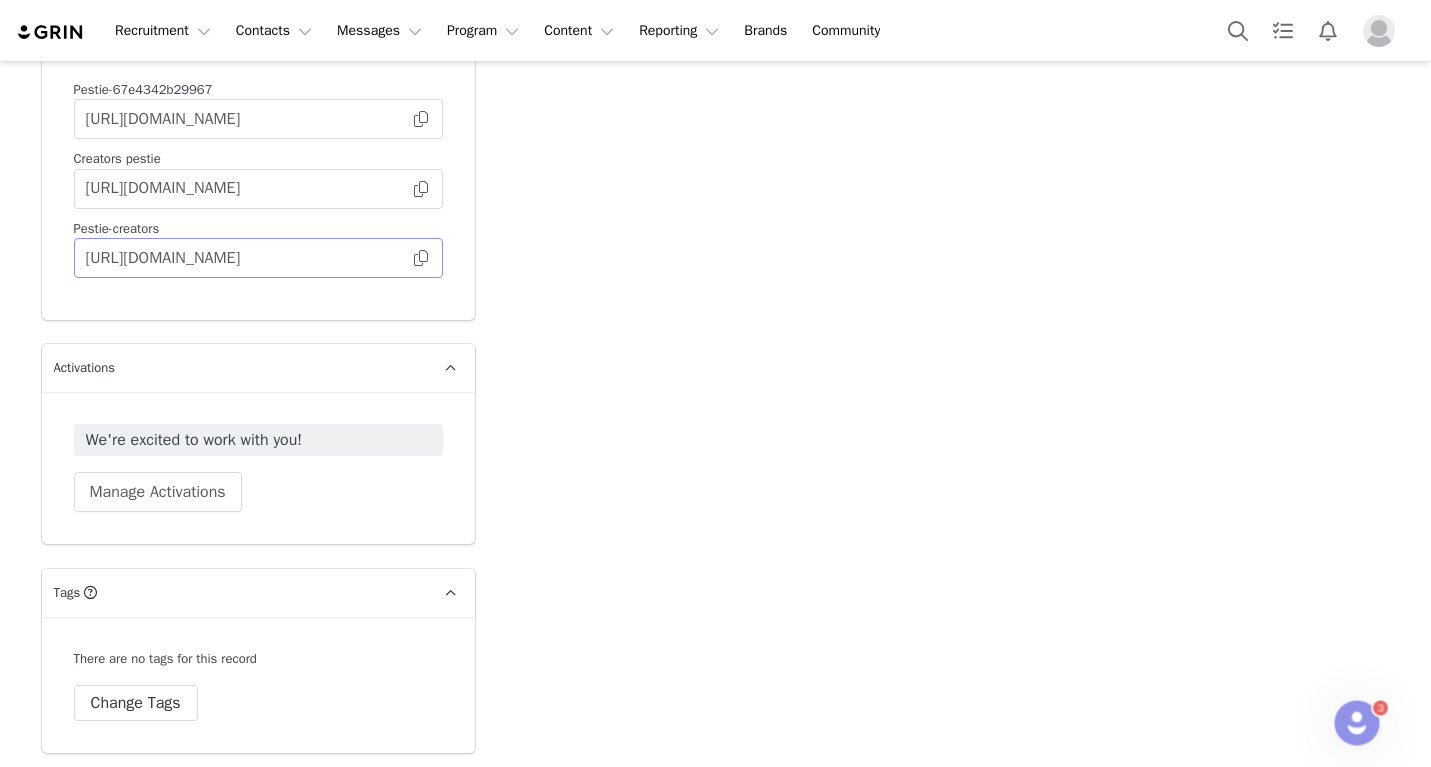 click at bounding box center [421, 258] 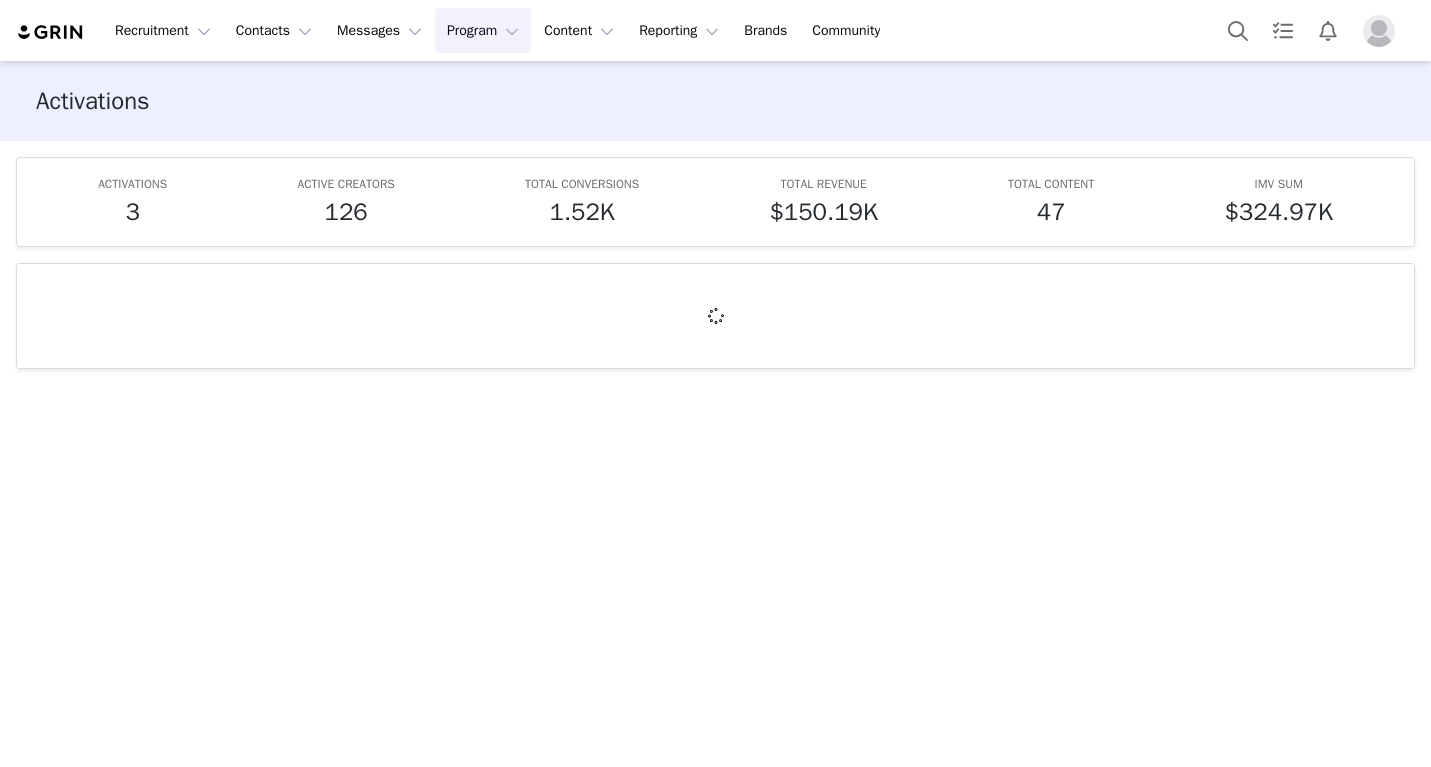 scroll, scrollTop: 0, scrollLeft: 0, axis: both 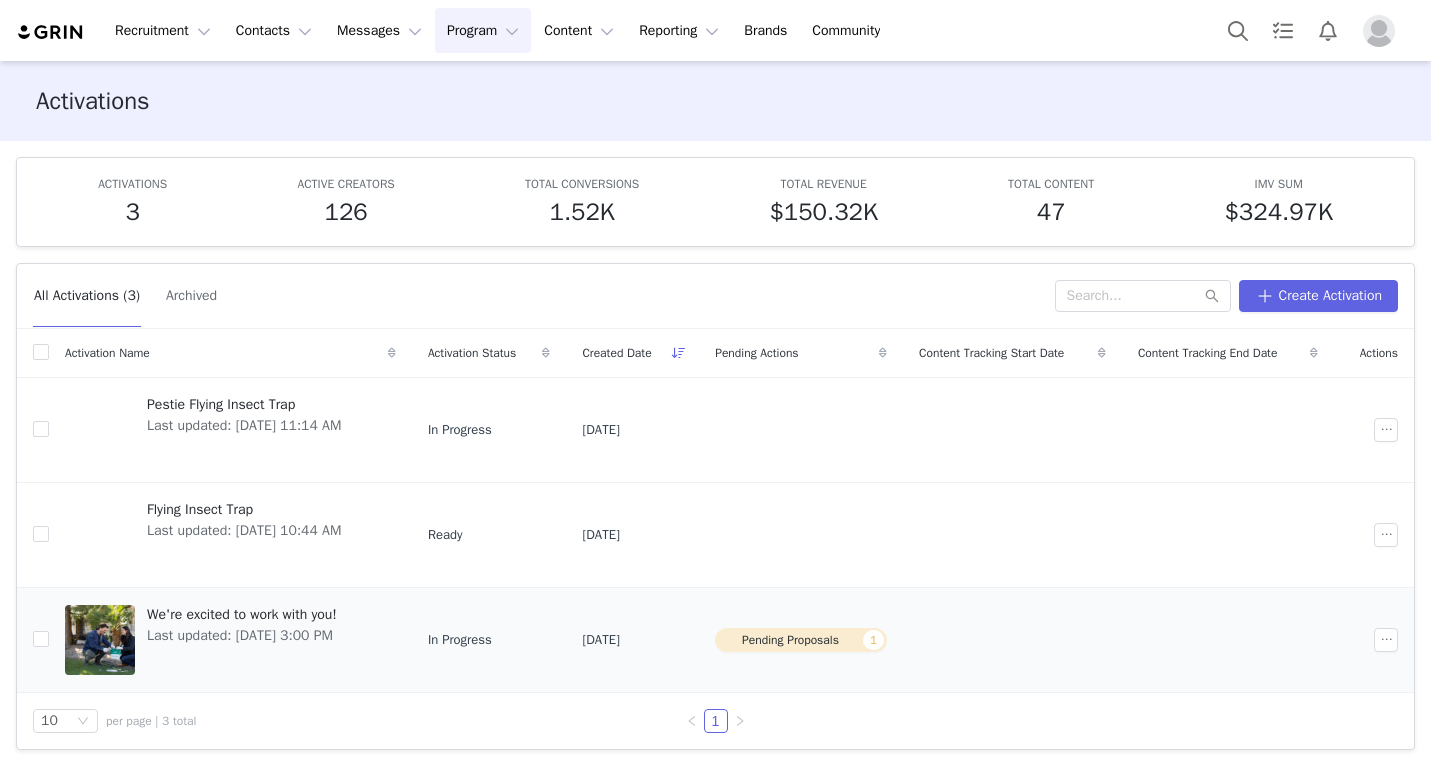 click on "We're excited to work with you!" at bounding box center [242, 614] 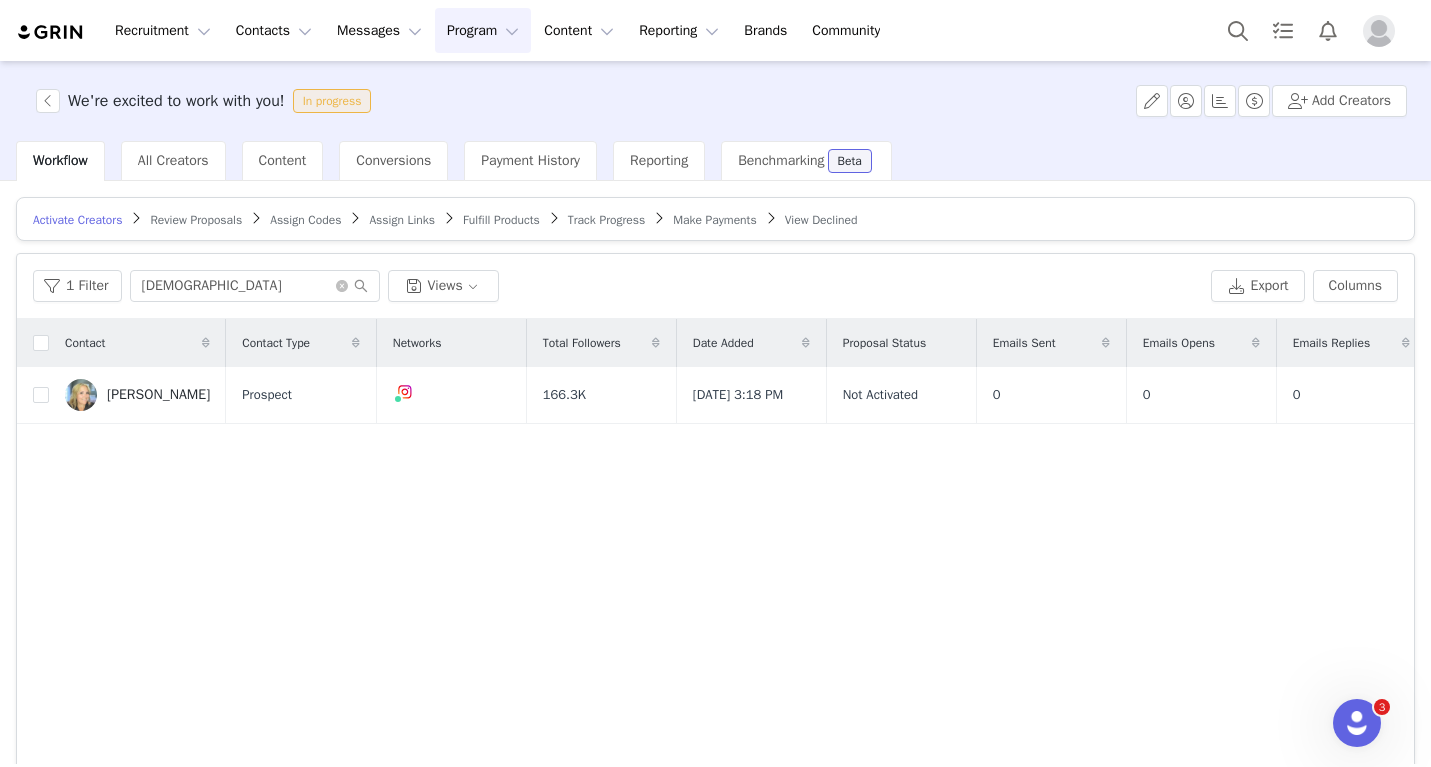 scroll, scrollTop: 0, scrollLeft: 0, axis: both 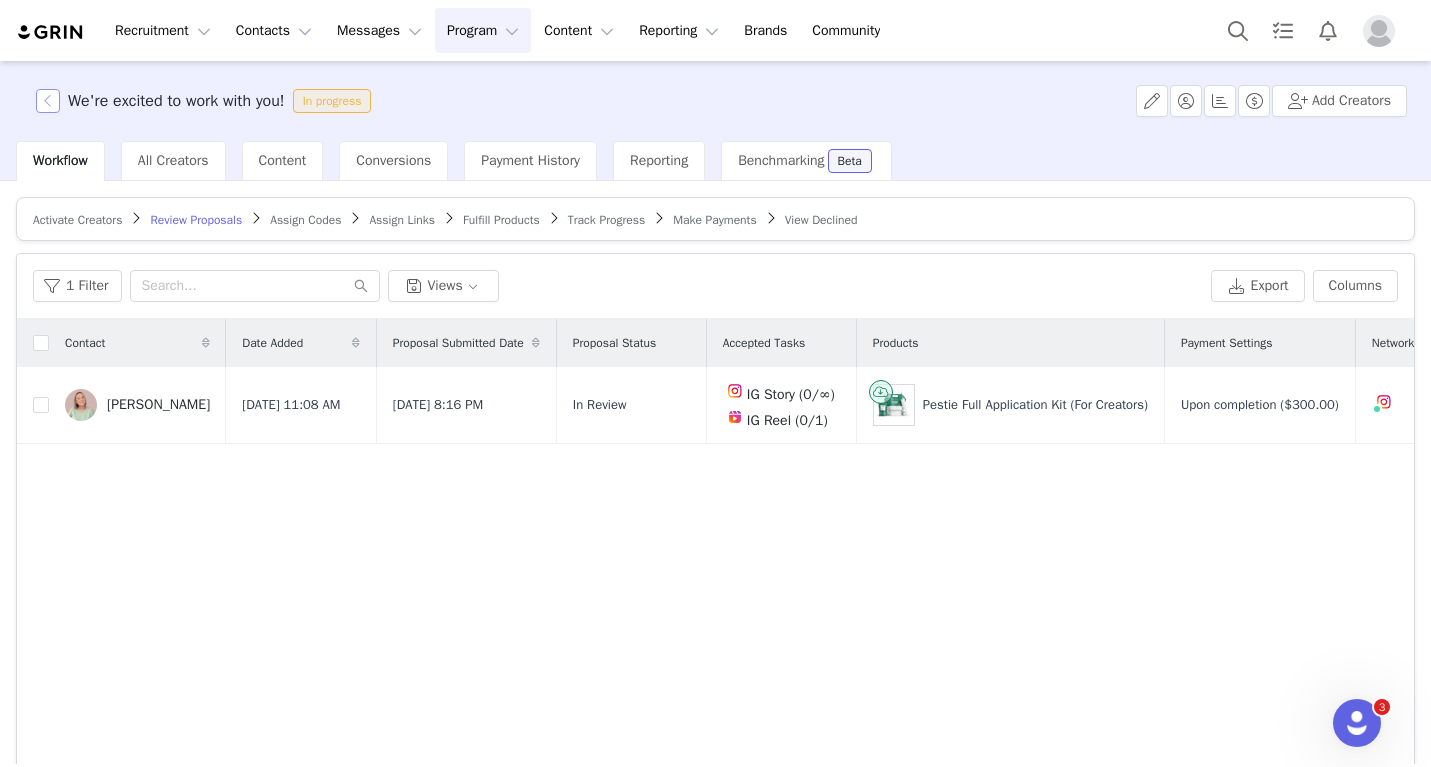 click at bounding box center (48, 101) 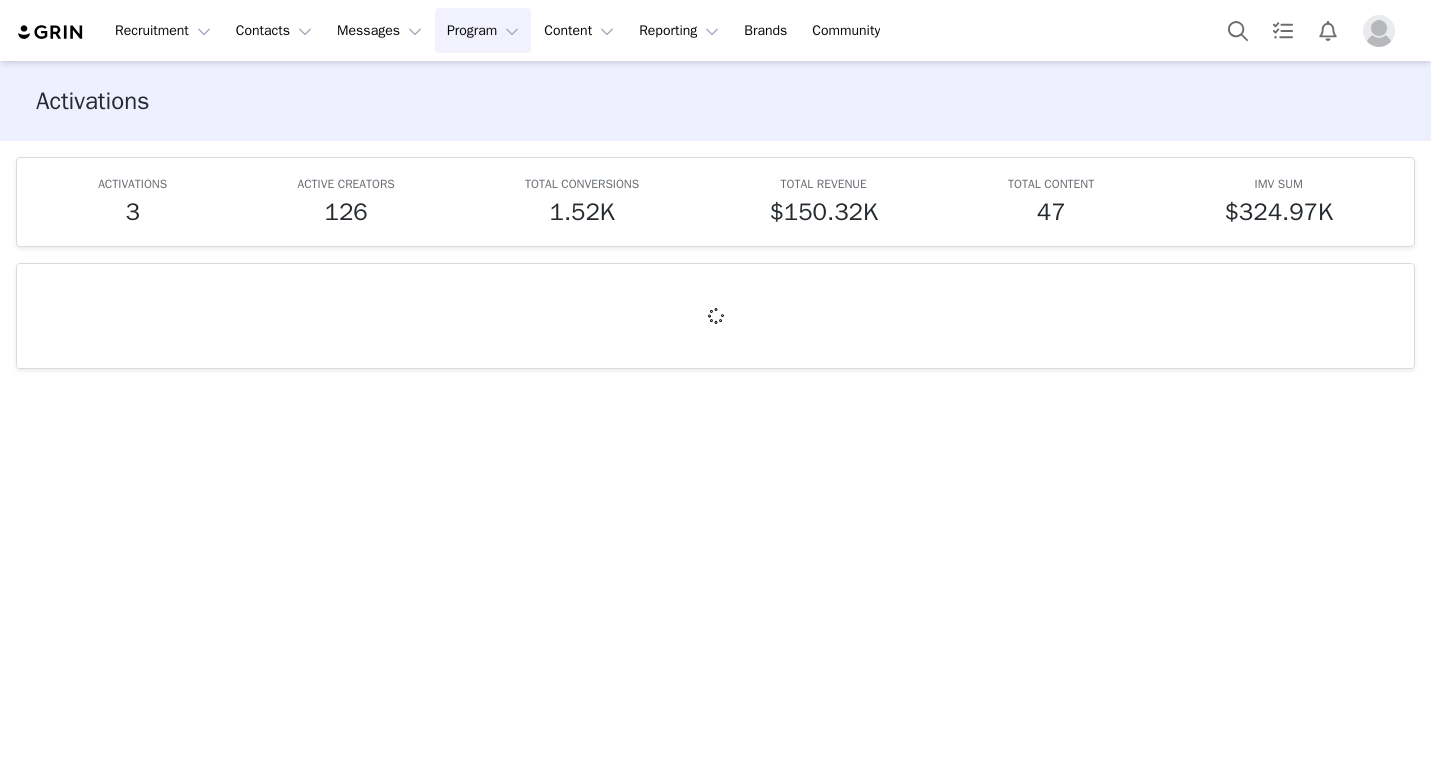 scroll, scrollTop: 0, scrollLeft: 0, axis: both 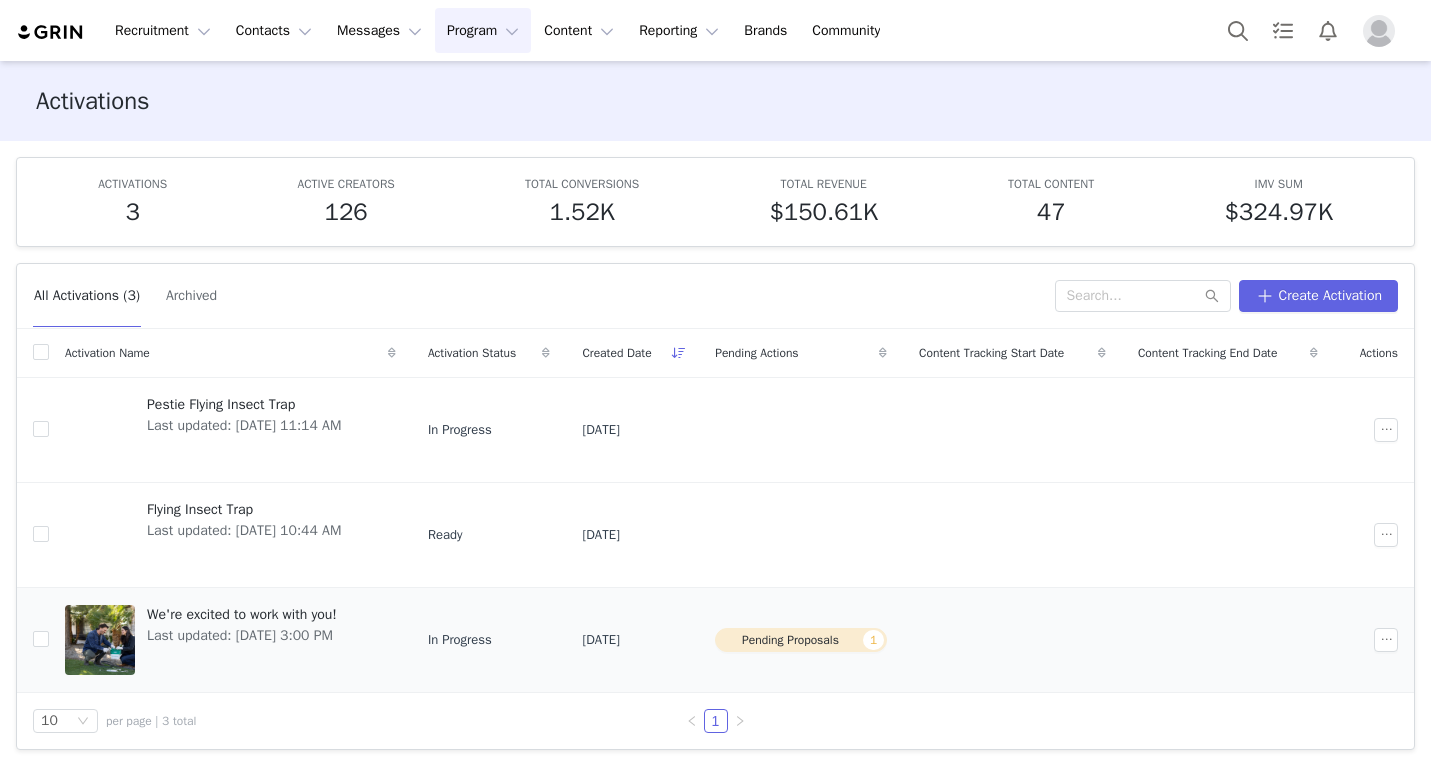 click on "We're excited to work with you!" at bounding box center (242, 614) 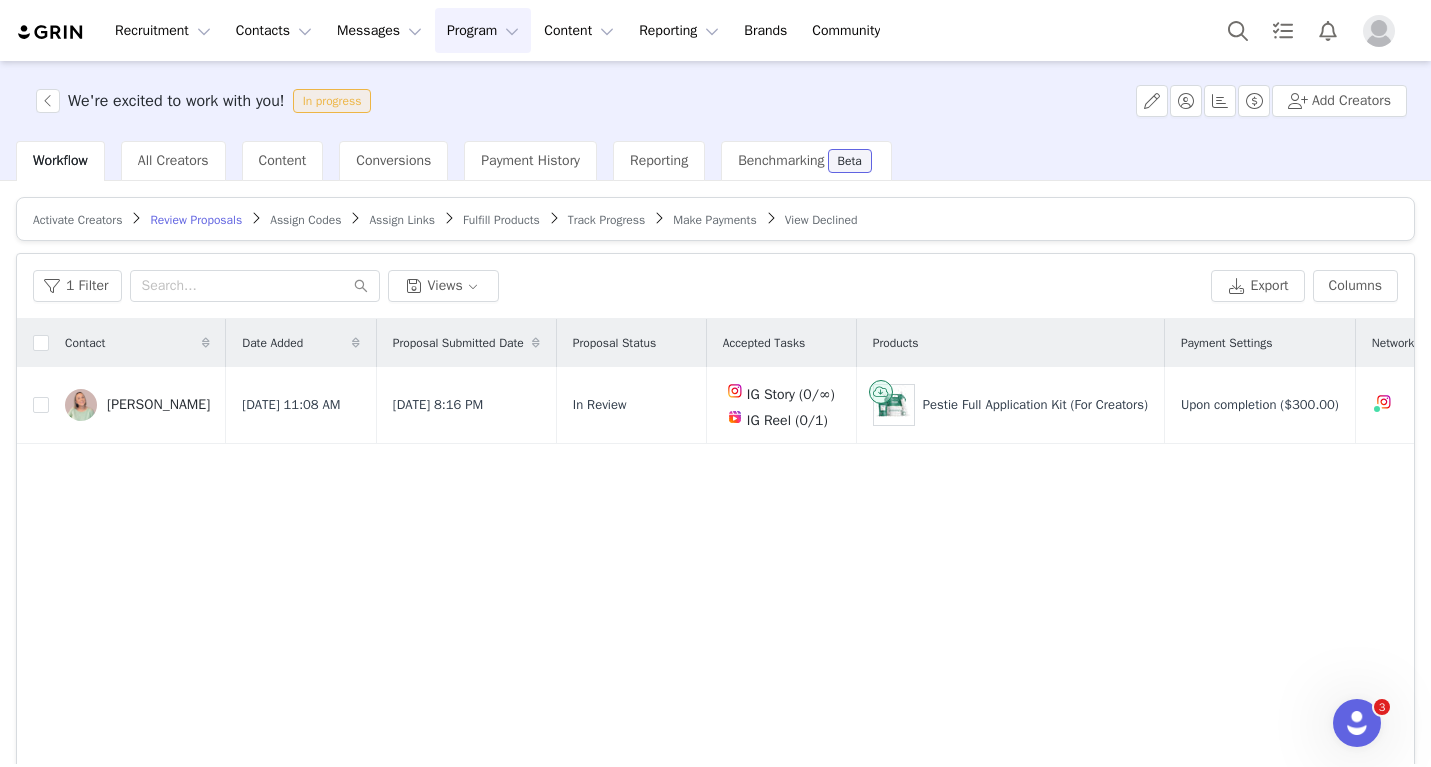 scroll, scrollTop: 0, scrollLeft: 0, axis: both 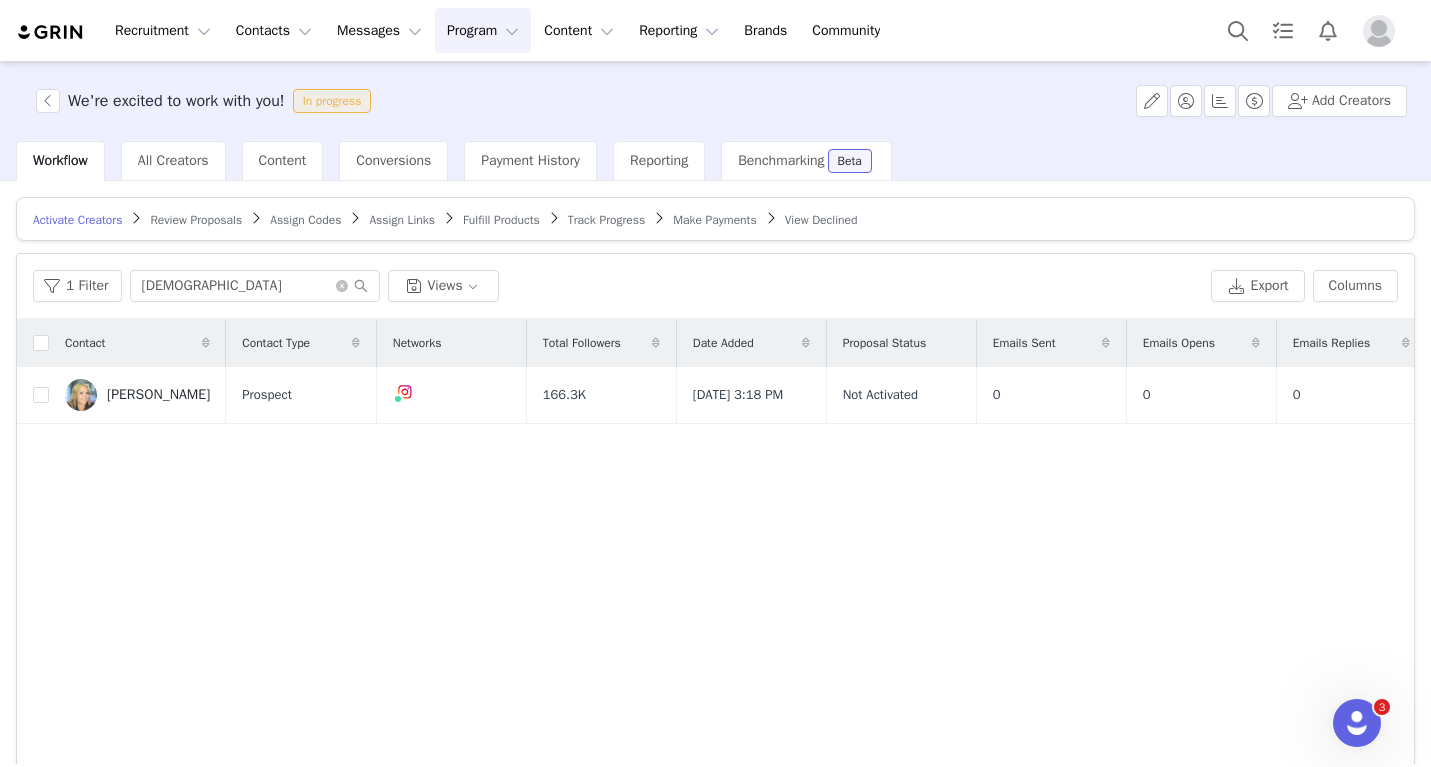 click on "Review Proposals" at bounding box center [196, 220] 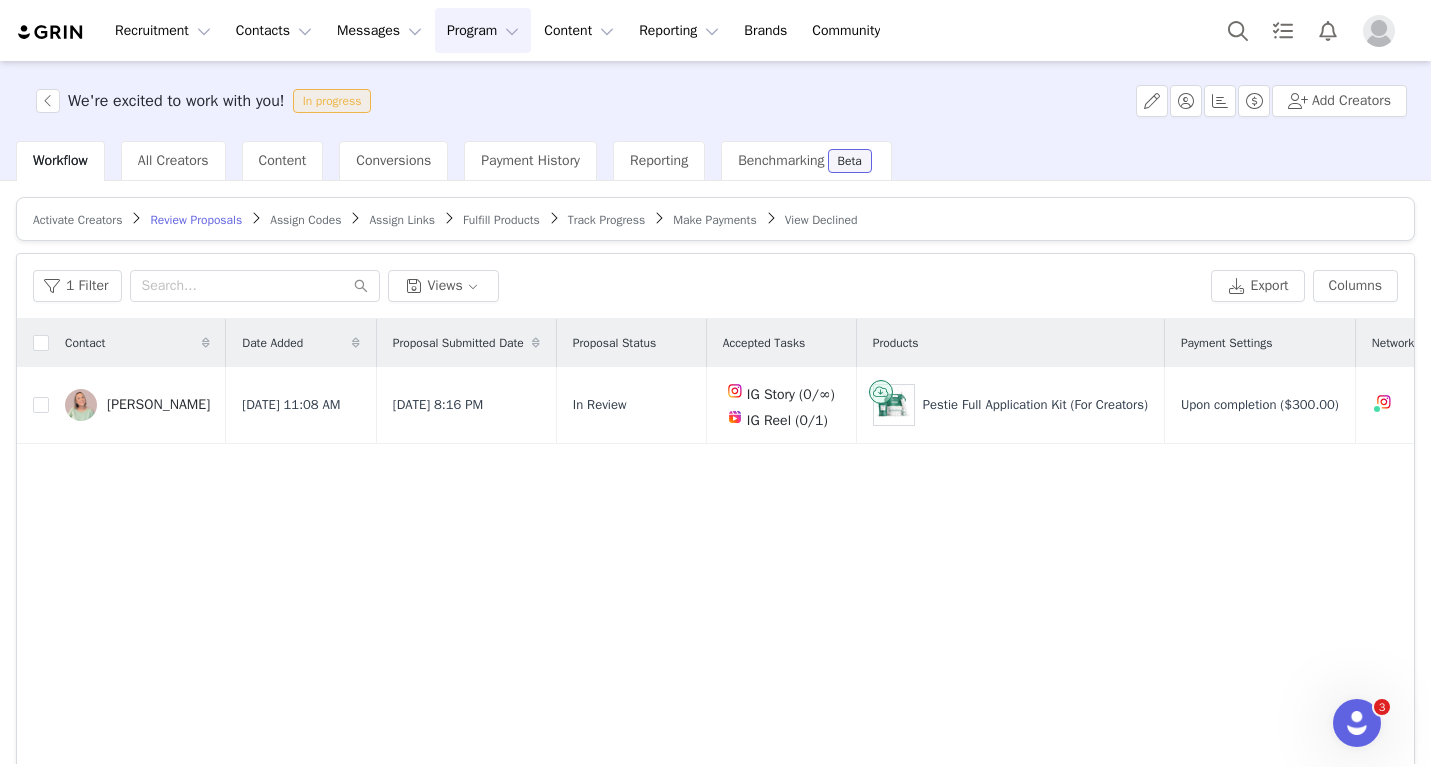 click on "Track Progress" at bounding box center [606, 220] 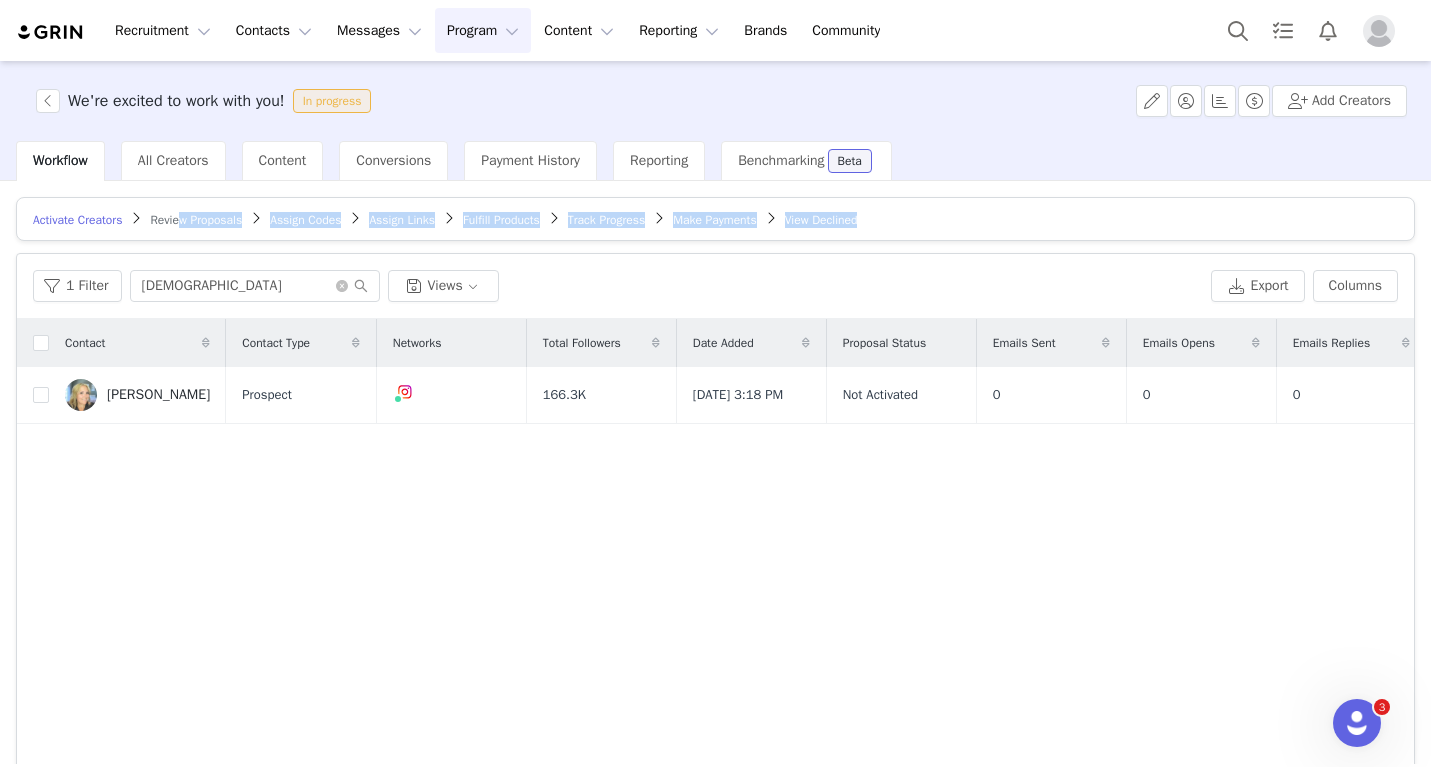 drag, startPoint x: 192, startPoint y: 212, endPoint x: 254, endPoint y: 303, distance: 110.11358 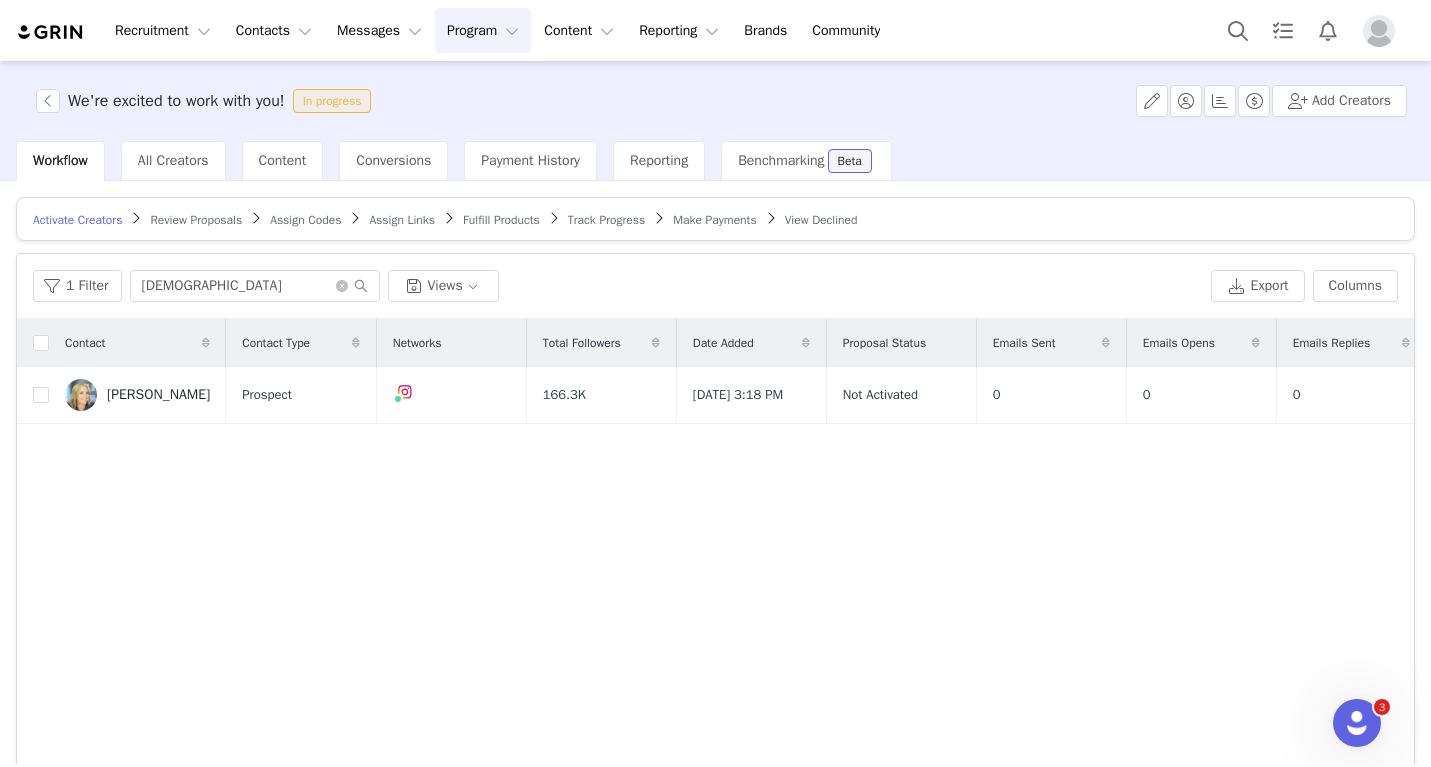 click on "1 Filter christi Views" at bounding box center (618, 286) 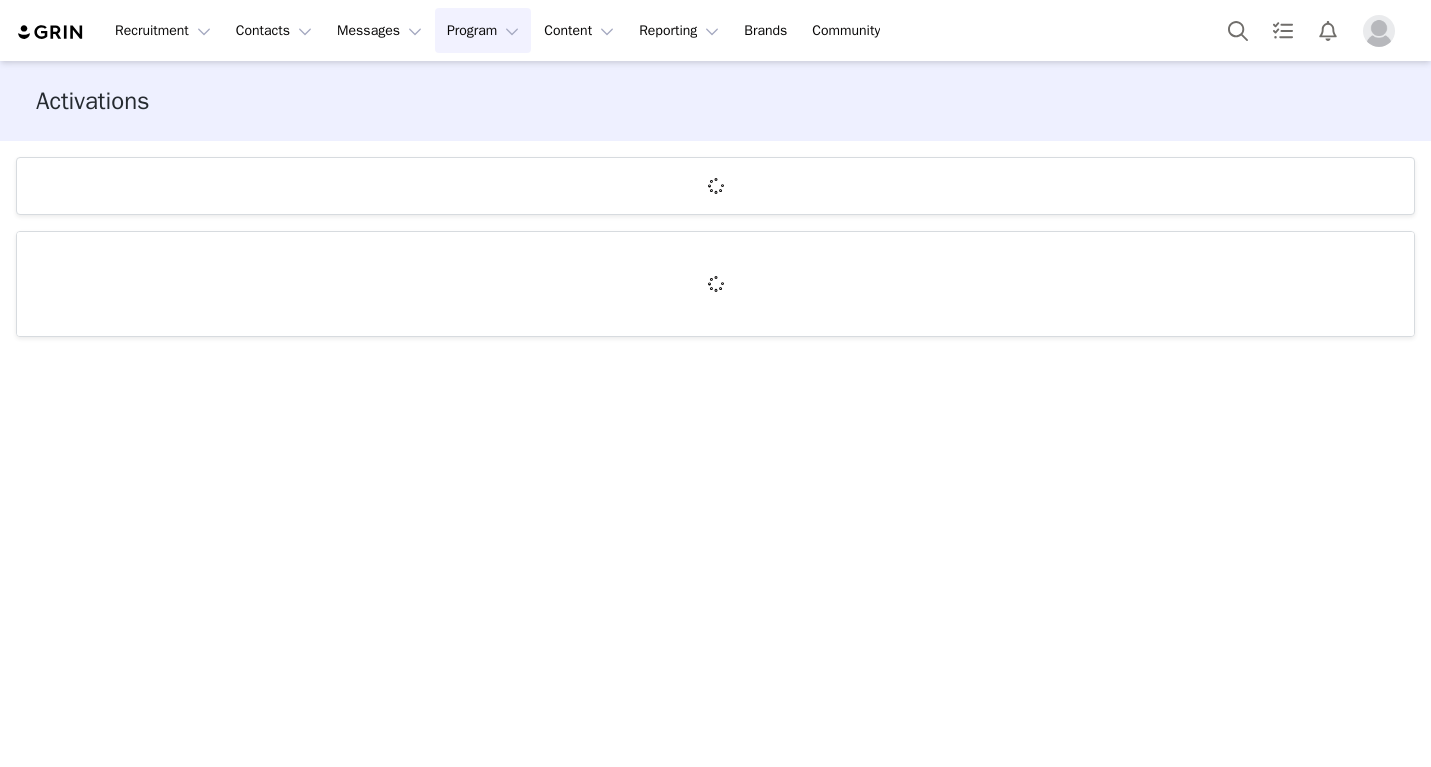 scroll, scrollTop: 0, scrollLeft: 0, axis: both 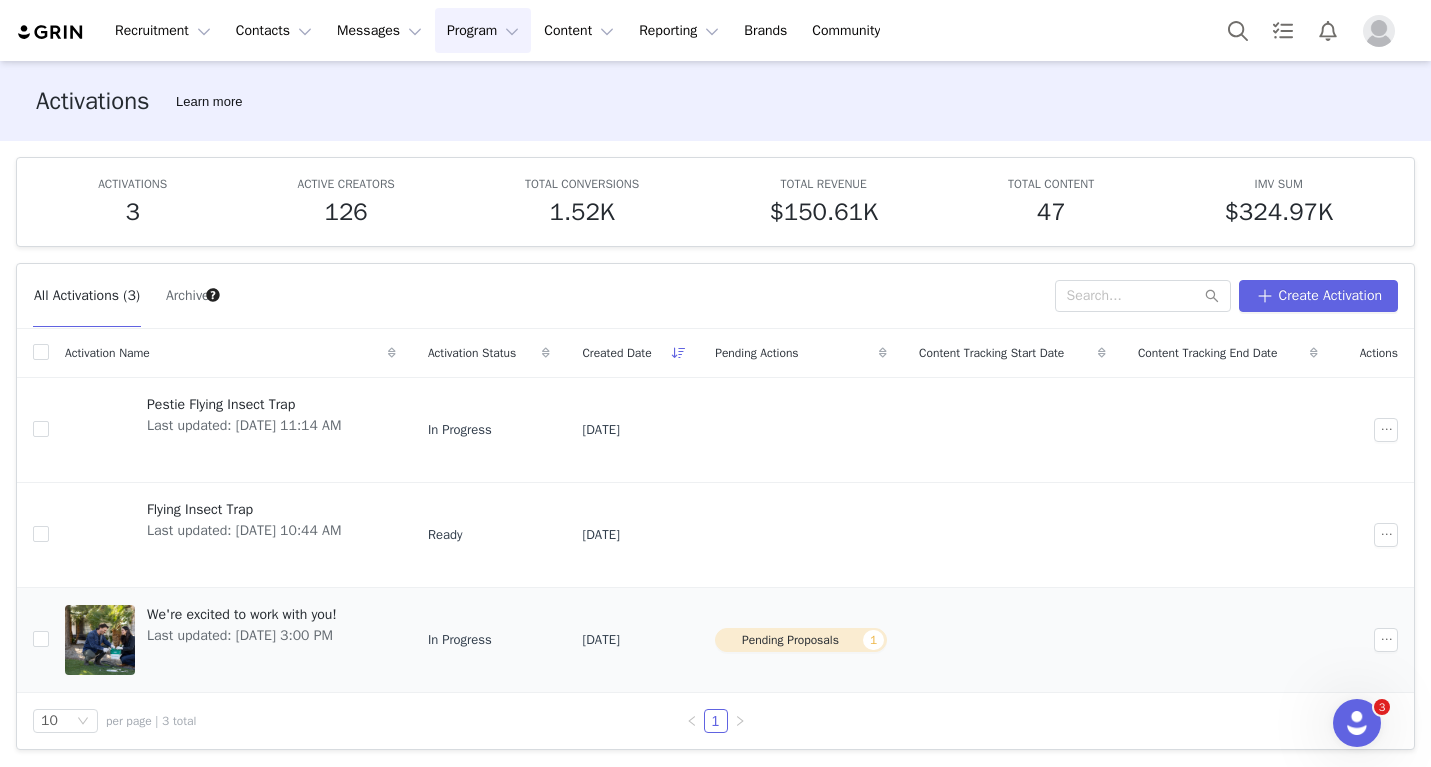 click on "We're excited to work with you!" at bounding box center [242, 614] 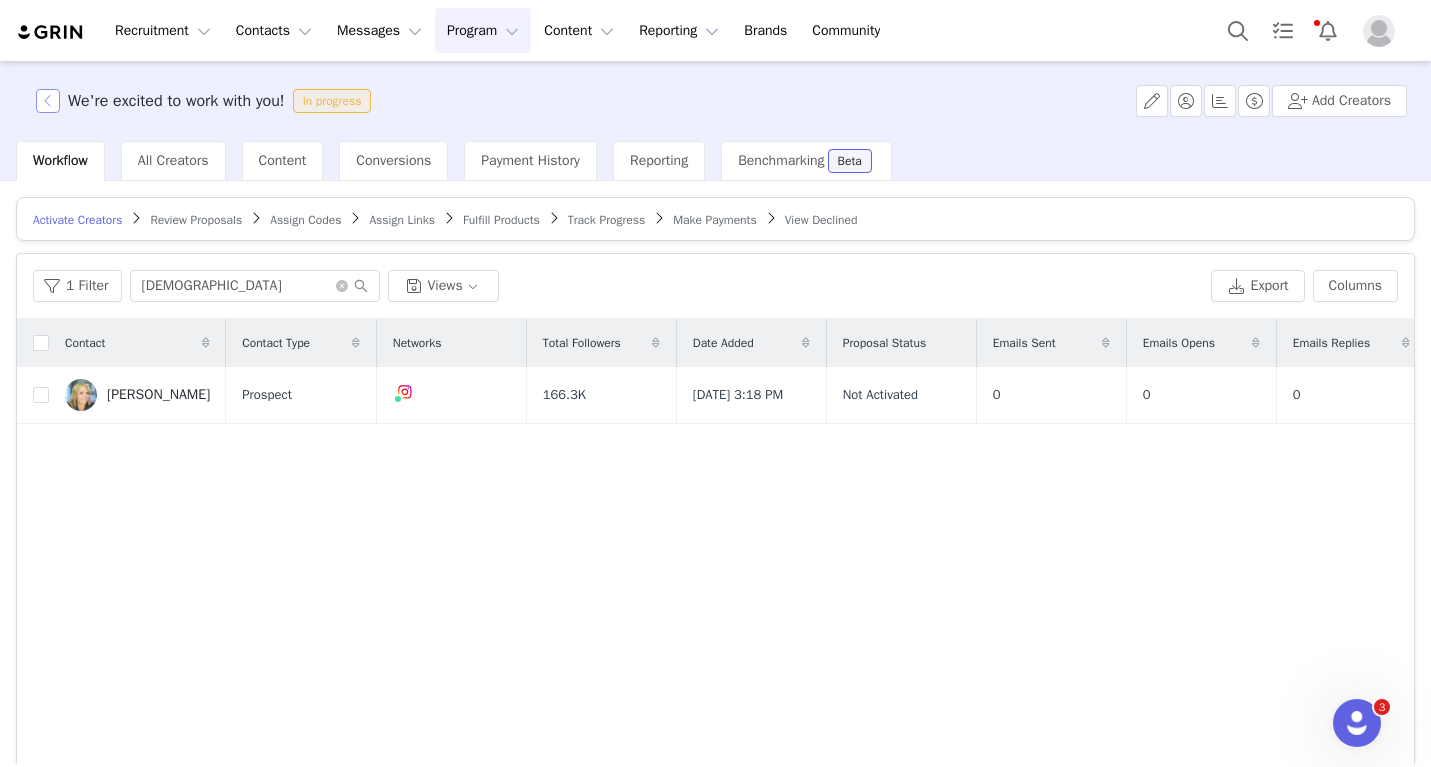 click at bounding box center (48, 101) 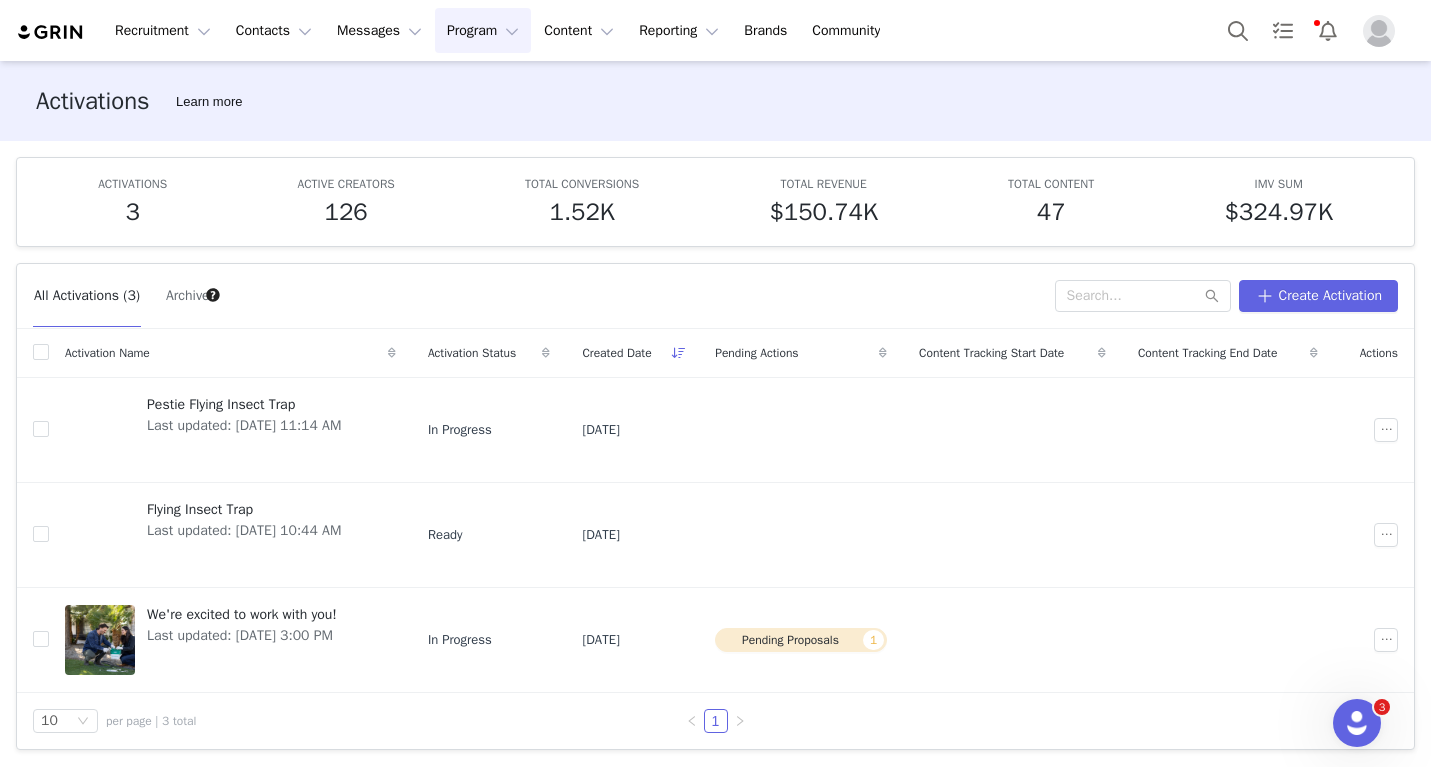 click on "Activations     Learn more" at bounding box center [715, 101] 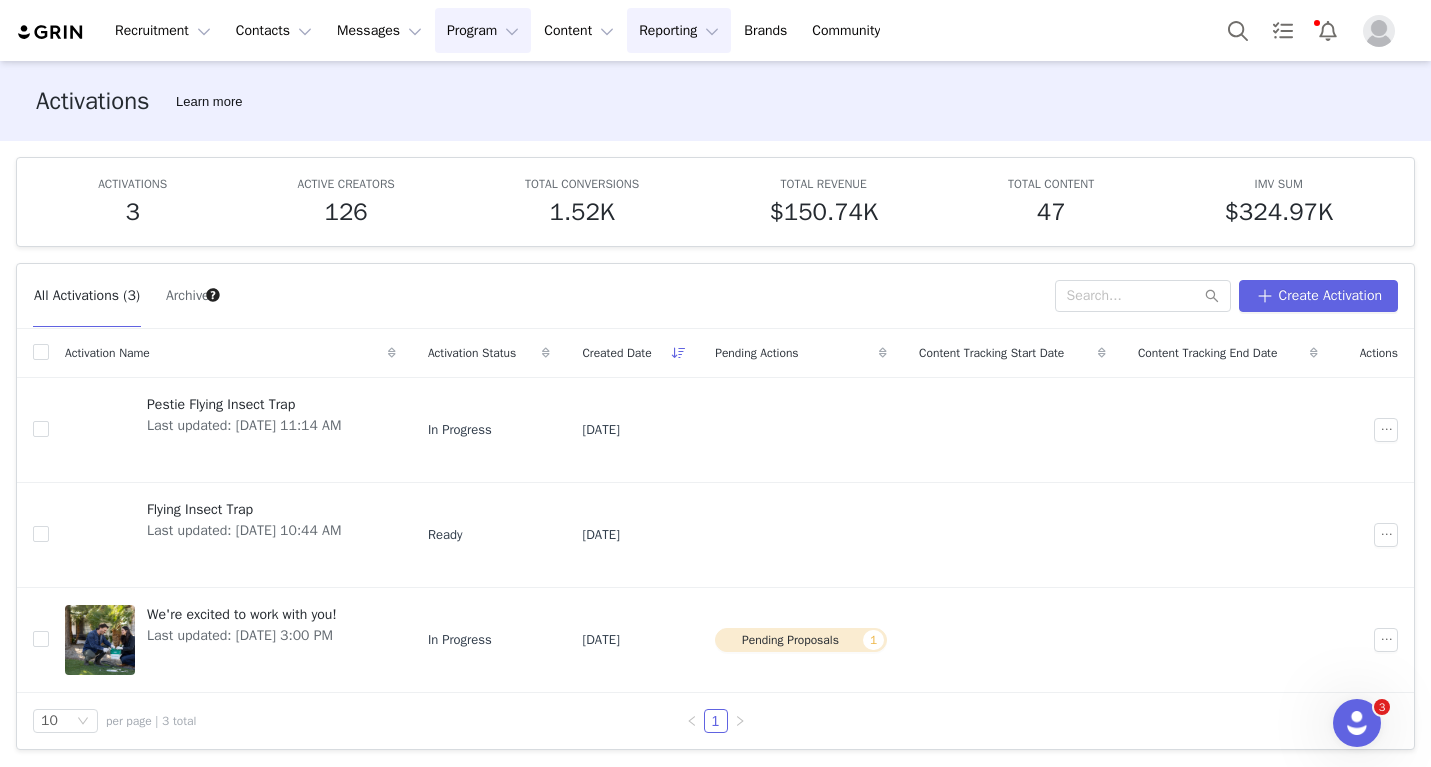 click on "Reporting Reporting" at bounding box center (679, 30) 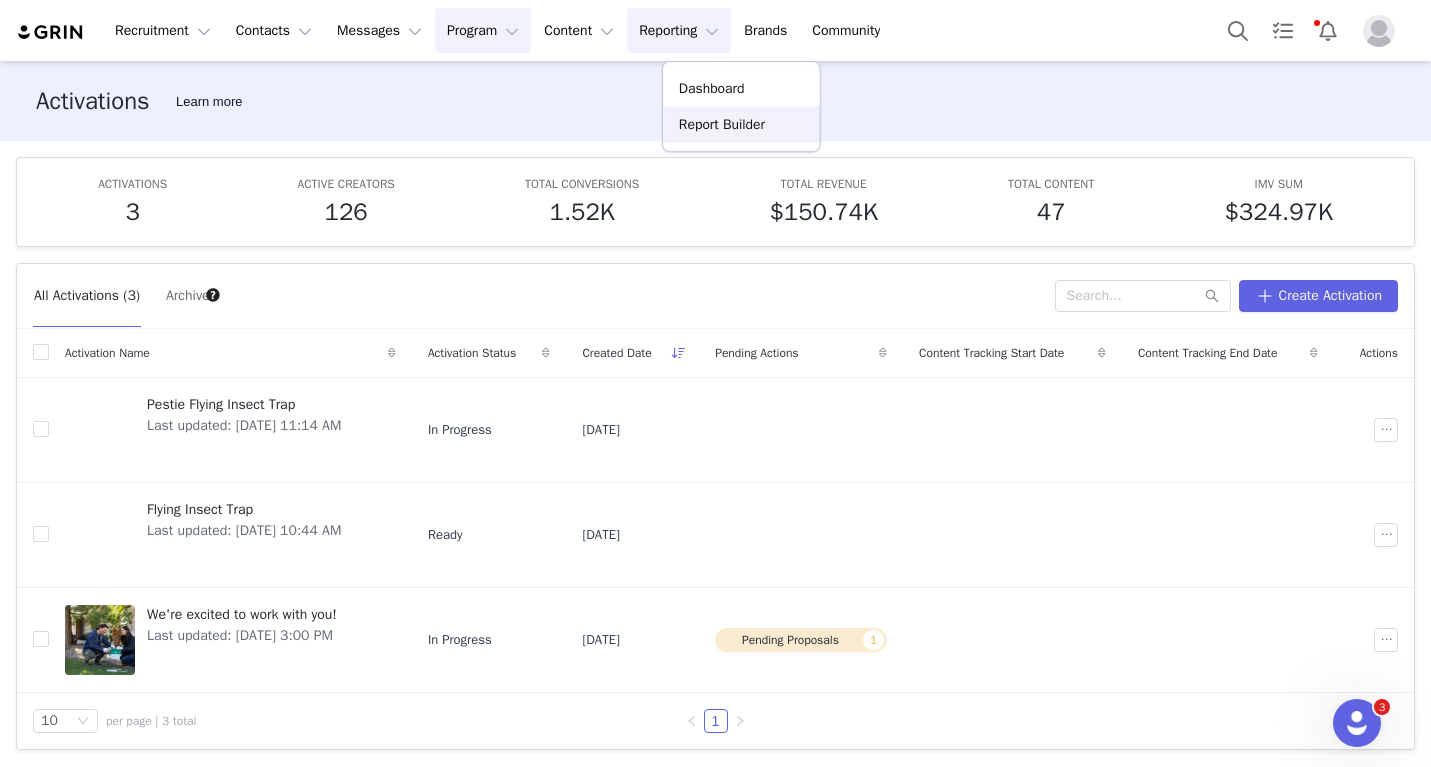 click on "Report Builder" at bounding box center [741, 125] 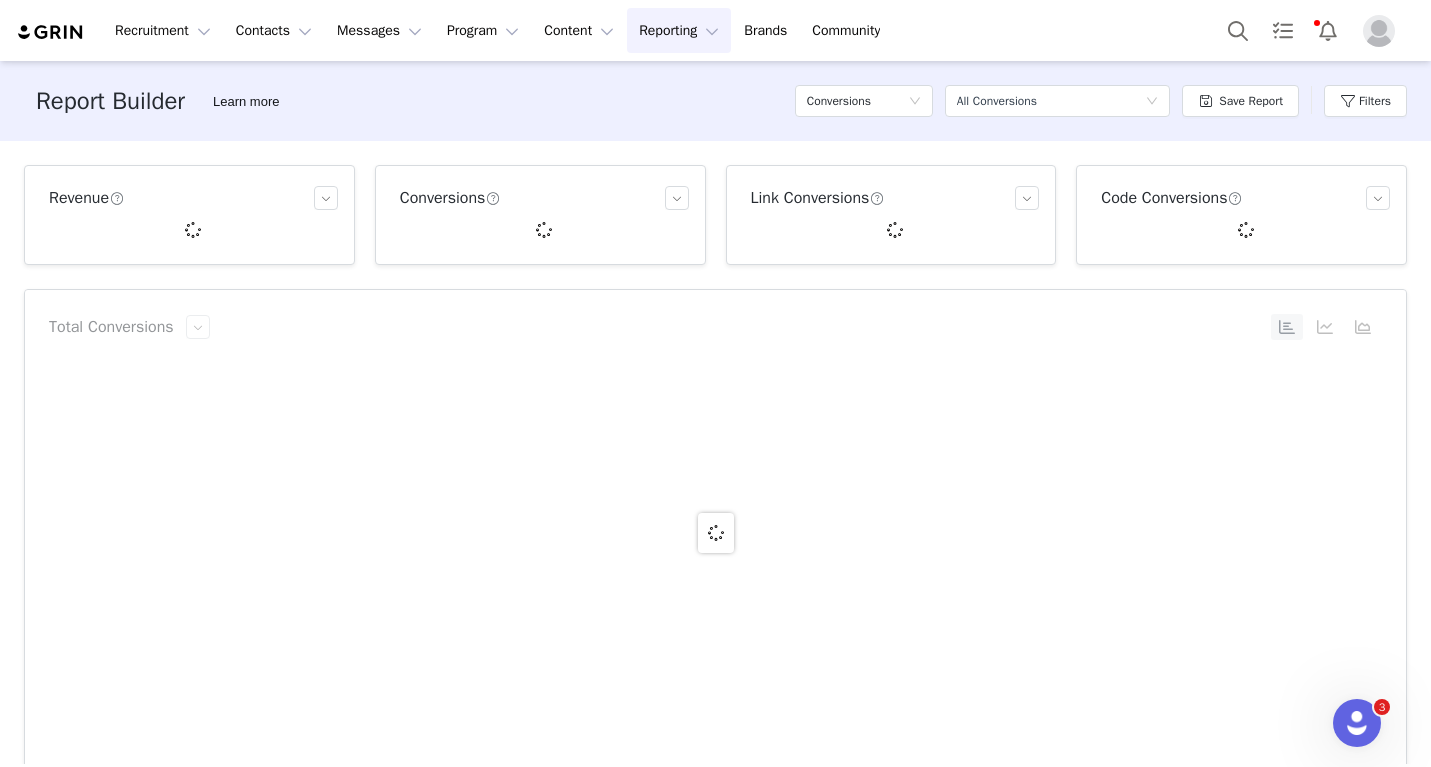 click on "Reporting Reporting" at bounding box center [679, 30] 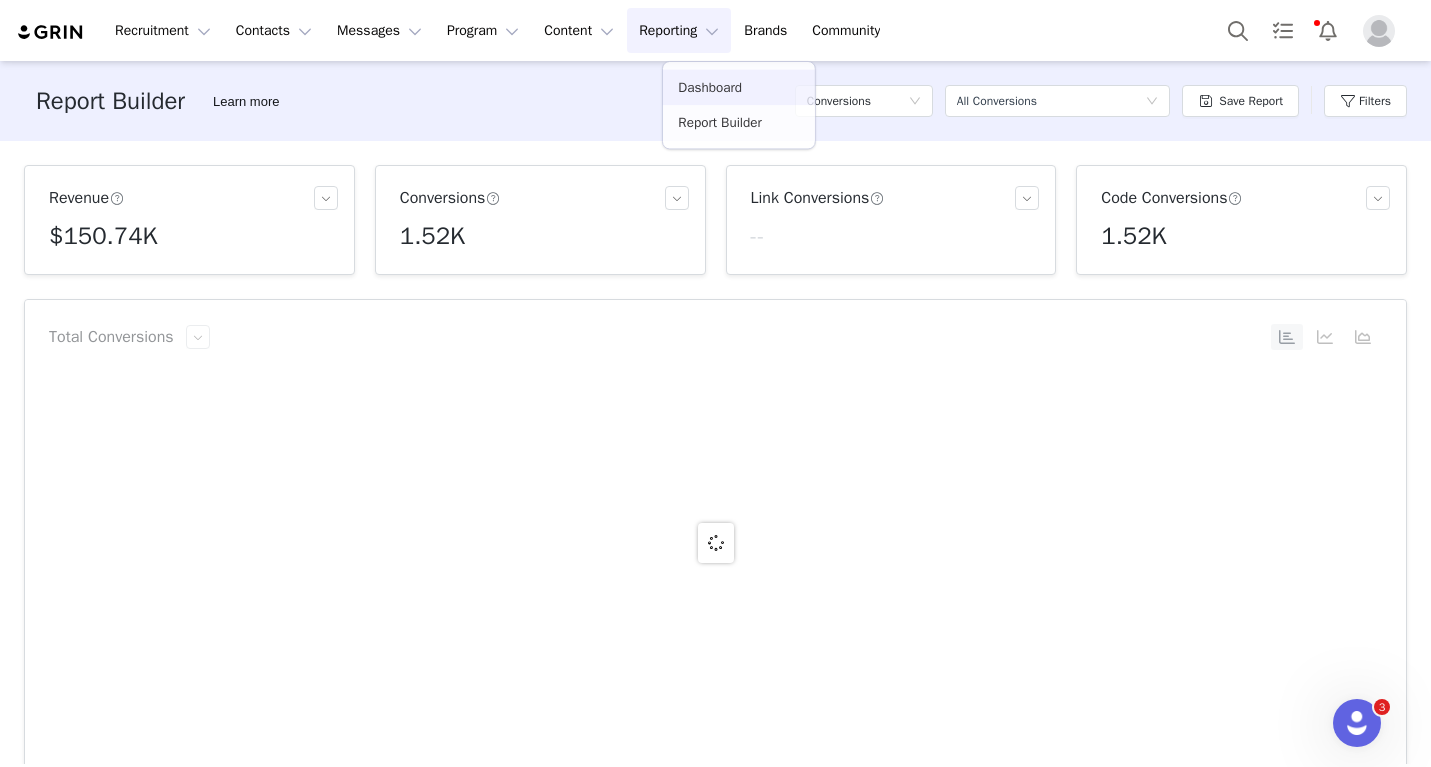 click on "Dashboard" at bounding box center [710, 87] 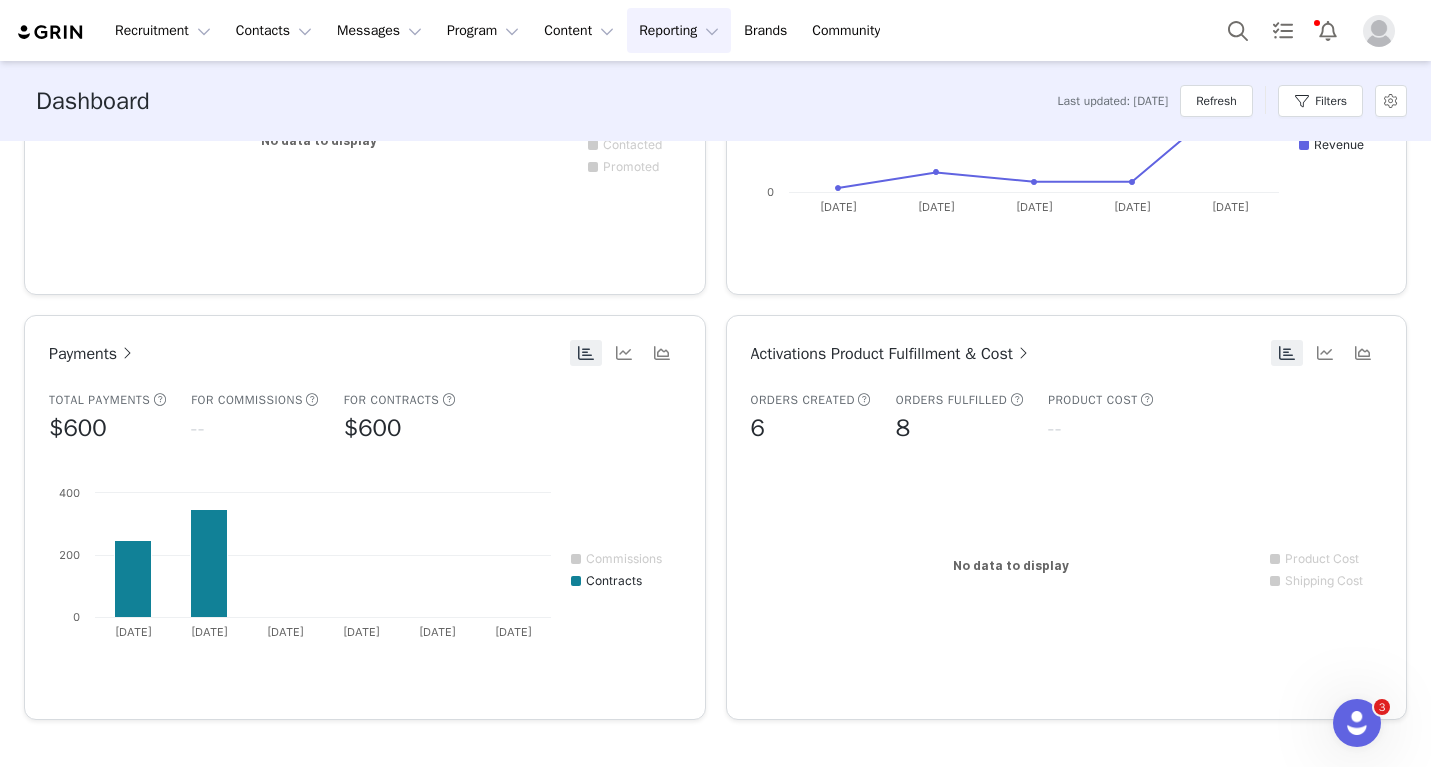 scroll, scrollTop: 681, scrollLeft: 0, axis: vertical 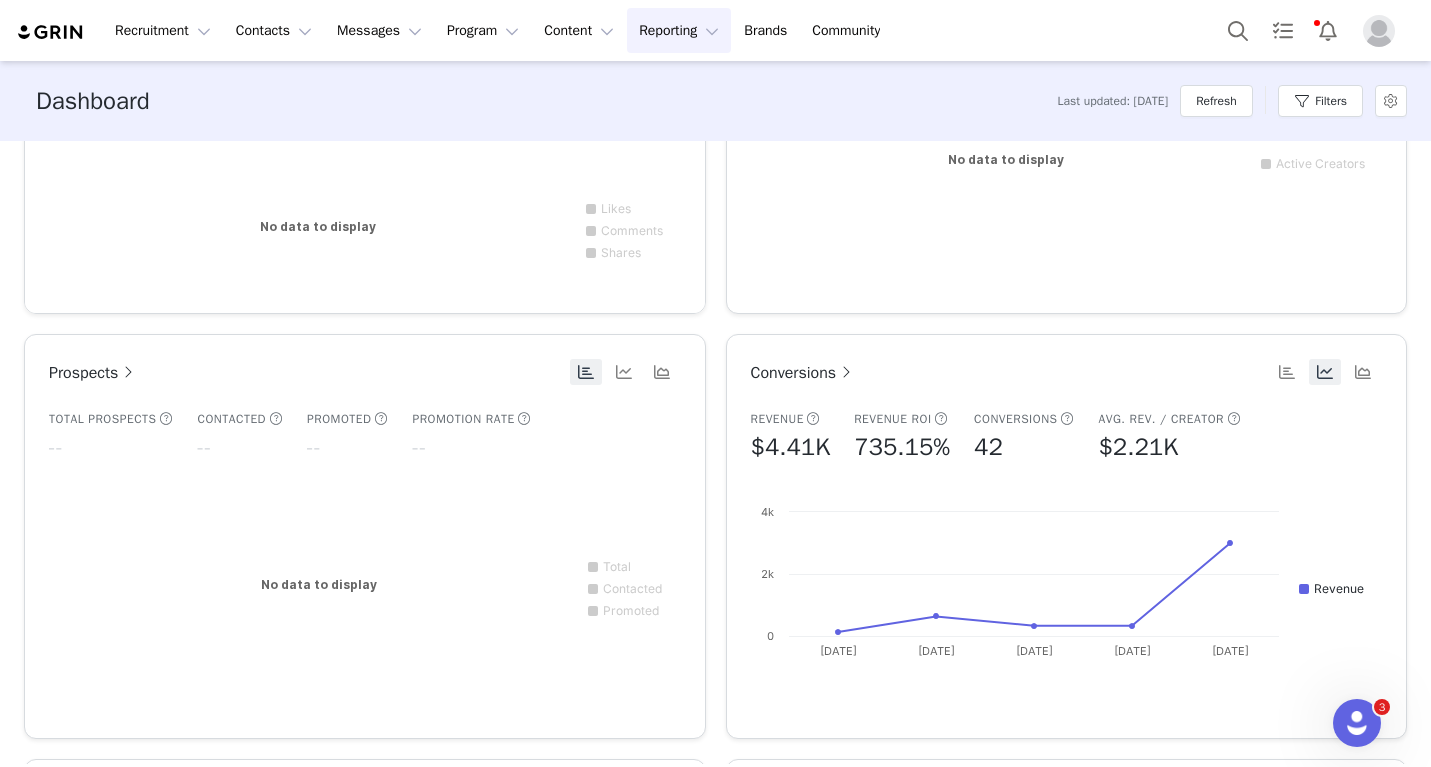 click on "Conversions      Revenue     $4.41K Revenue ROI     735.15% Conversions     42 Avg. Rev. / Creator     $2.21K Created with Highcharts 9.3.3 Chart title Revenue [DATE] [DATE] [DATE] [DATE] [DATE] 0 2k 4k" at bounding box center [1067, 536] 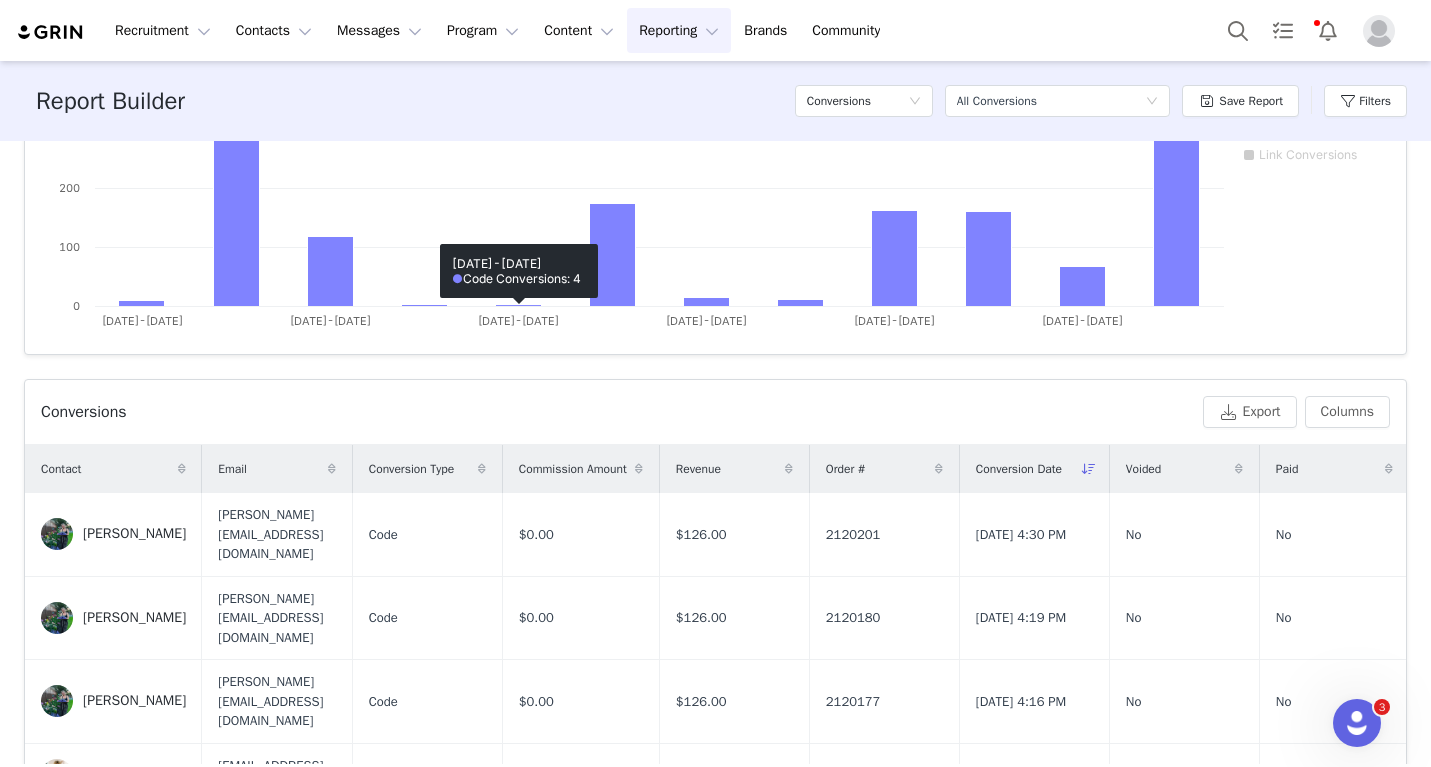 scroll, scrollTop: 461, scrollLeft: 0, axis: vertical 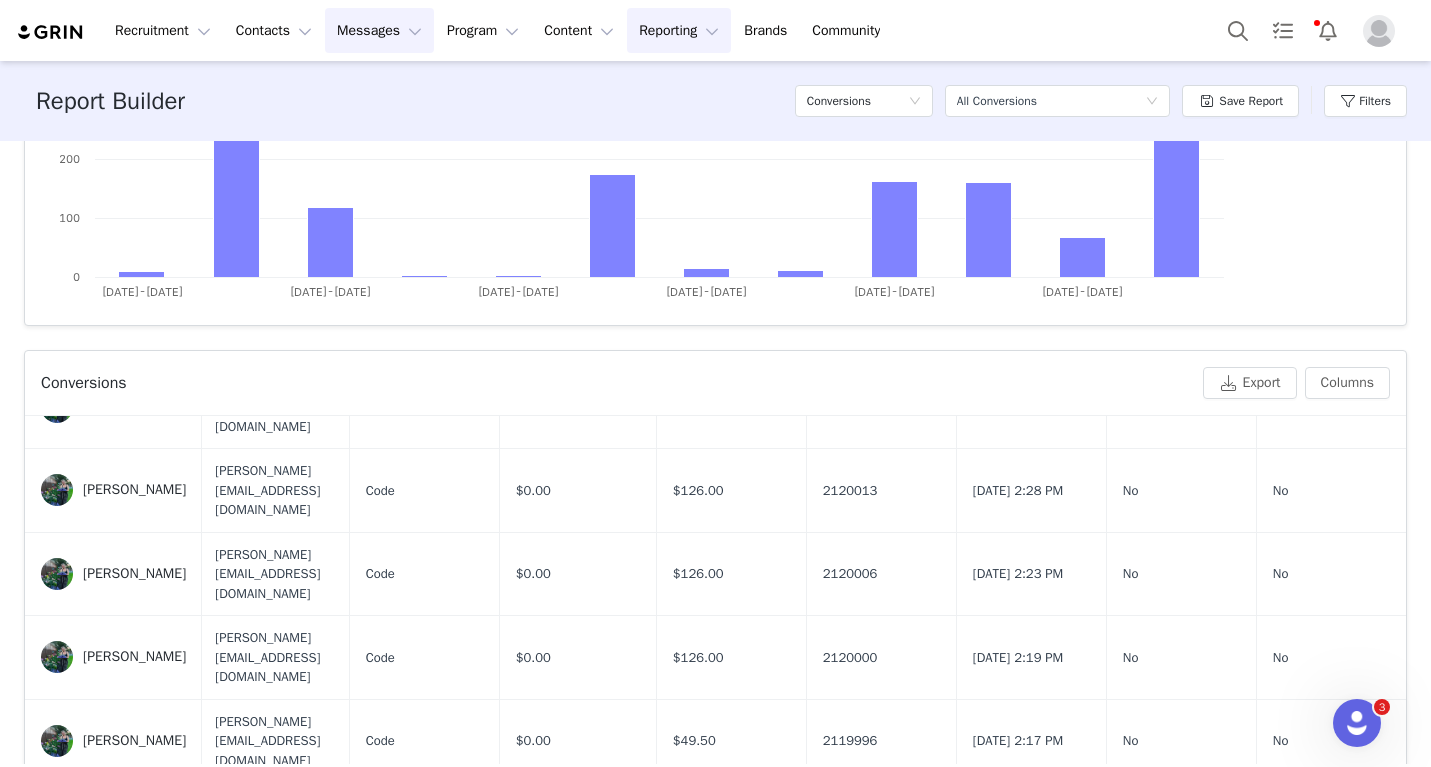 click on "Messages Messages" at bounding box center [379, 30] 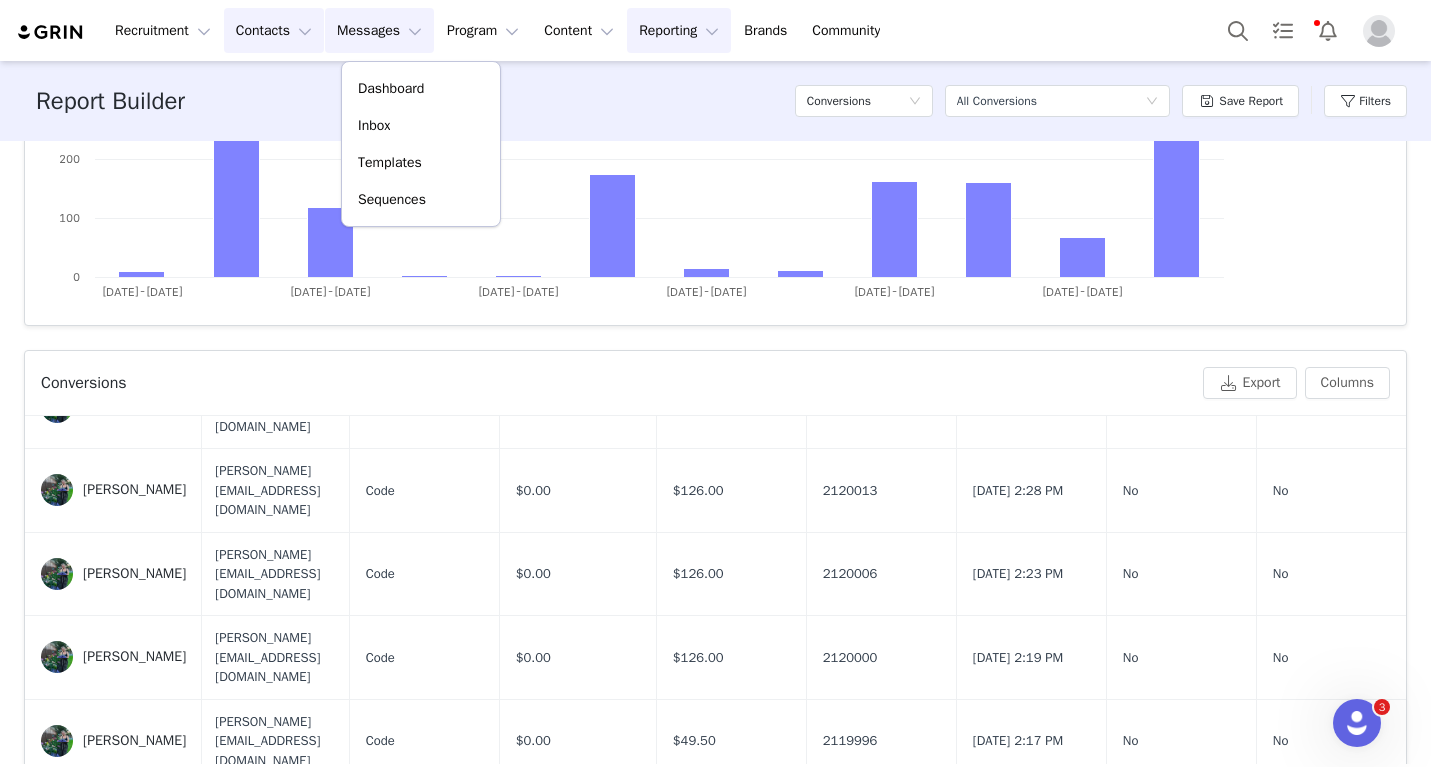 click on "Contacts Contacts" at bounding box center (274, 30) 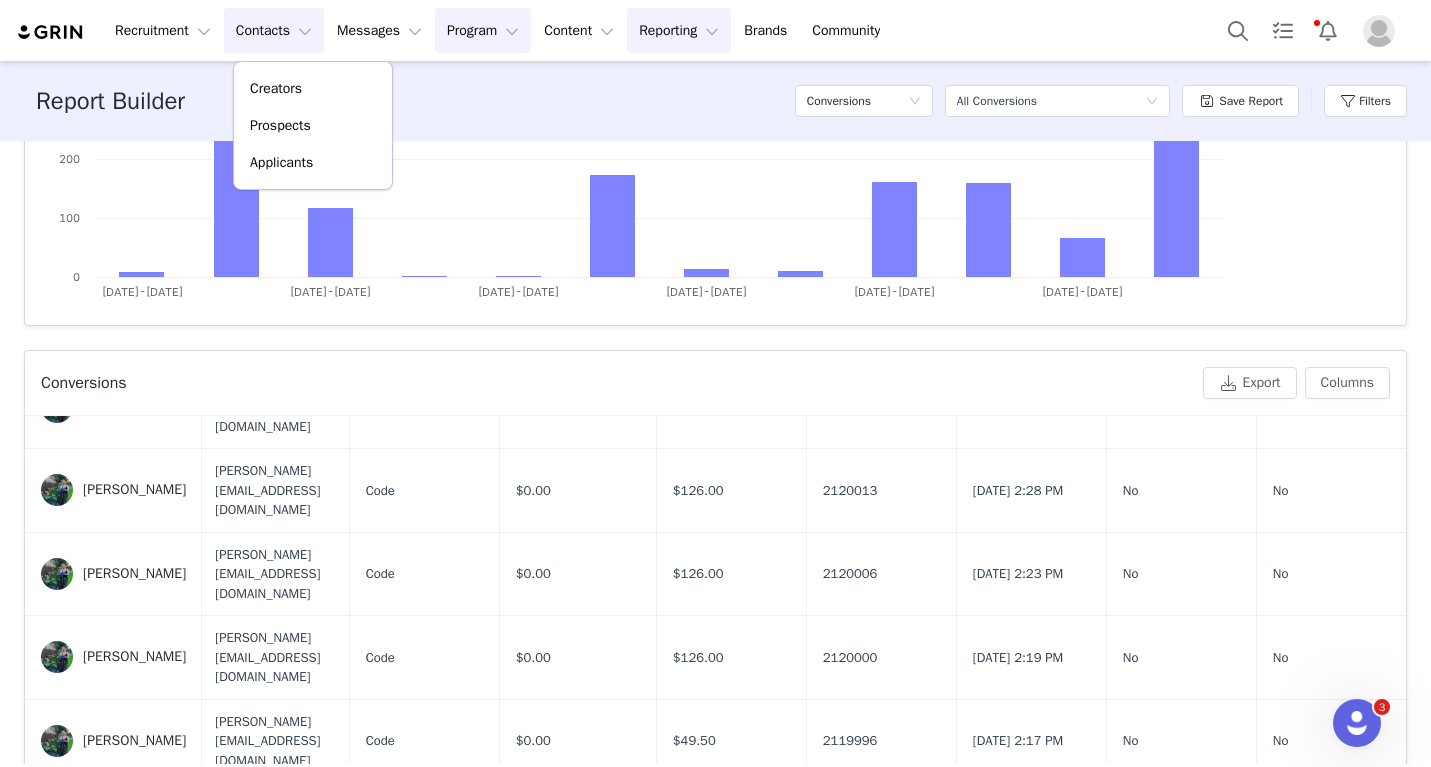 click on "Program Program" at bounding box center (483, 30) 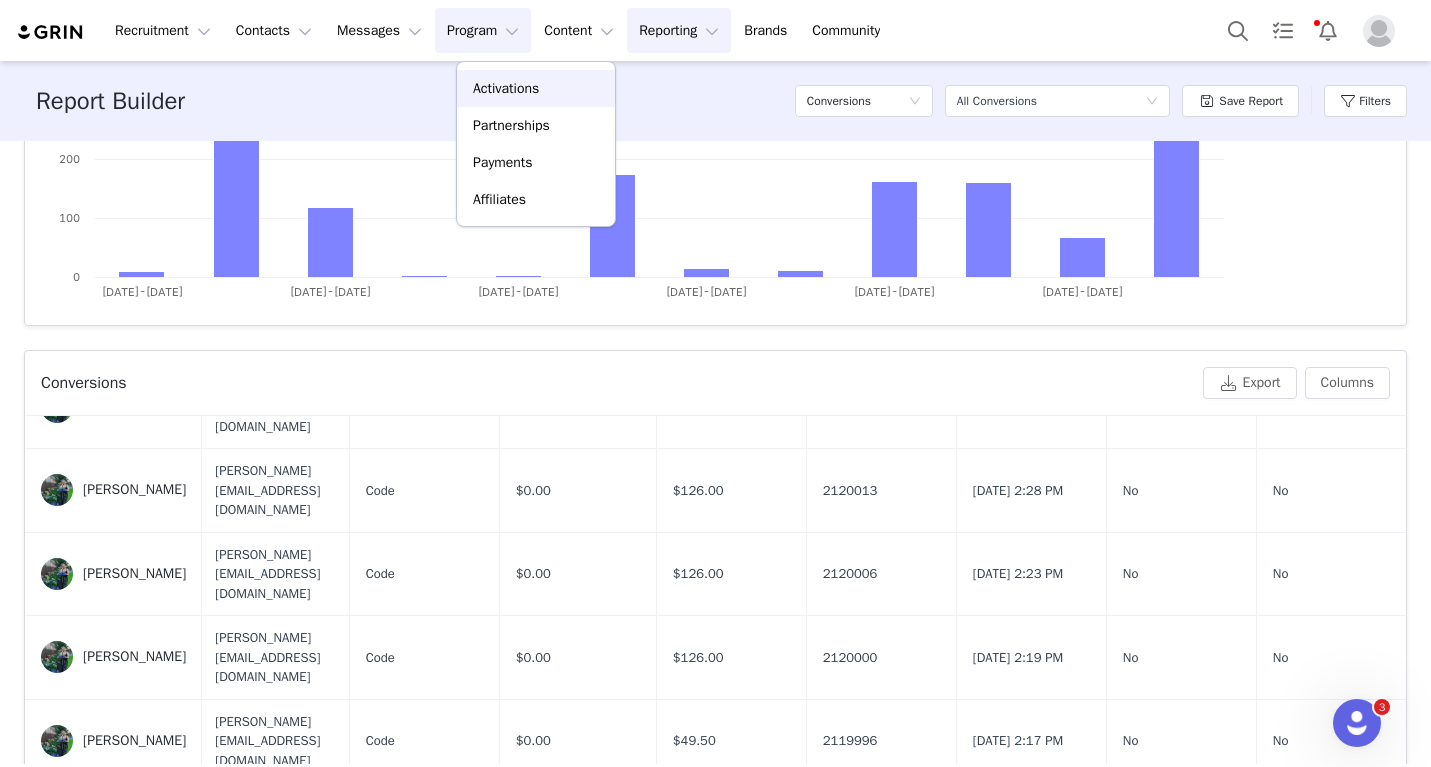 click on "Activations" at bounding box center [506, 88] 